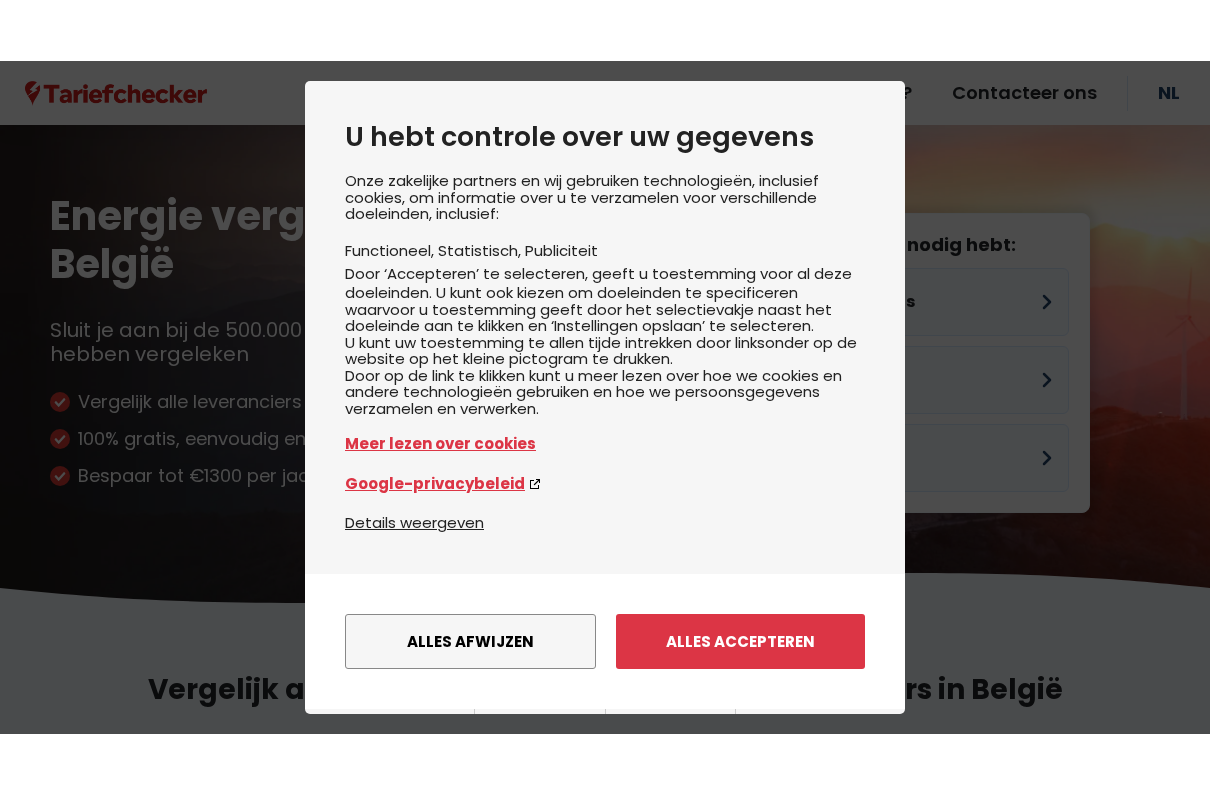 scroll, scrollTop: 0, scrollLeft: 0, axis: both 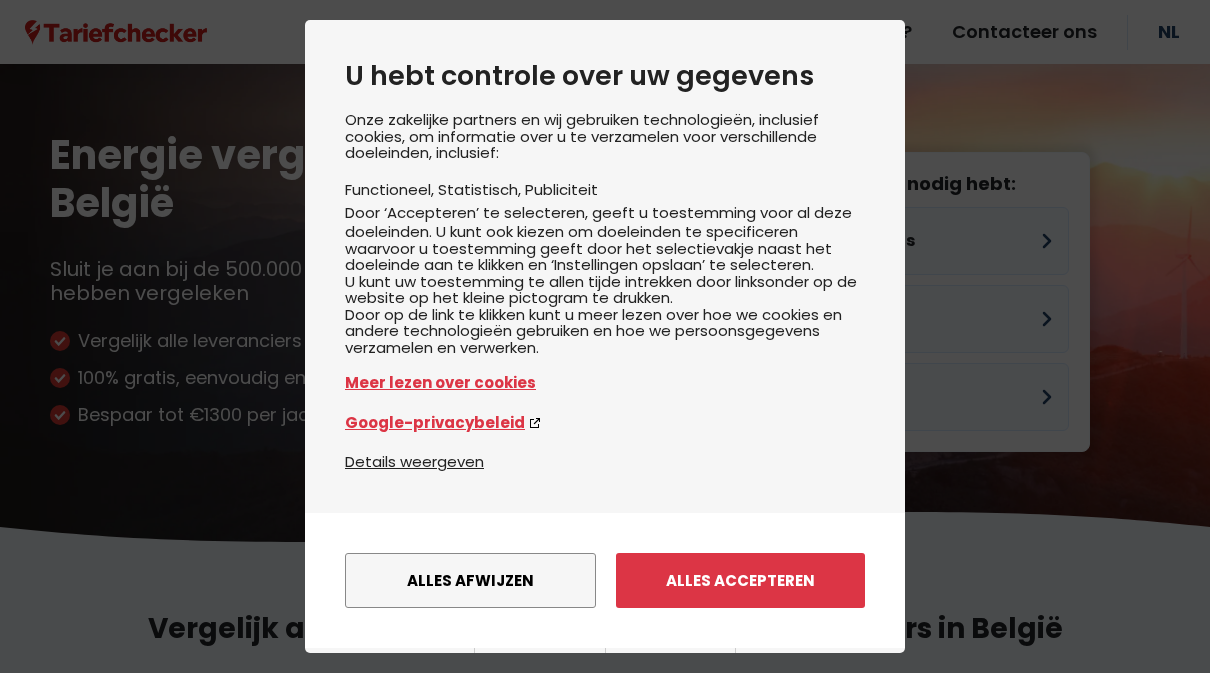 click on "Alles accepteren" at bounding box center [740, 580] 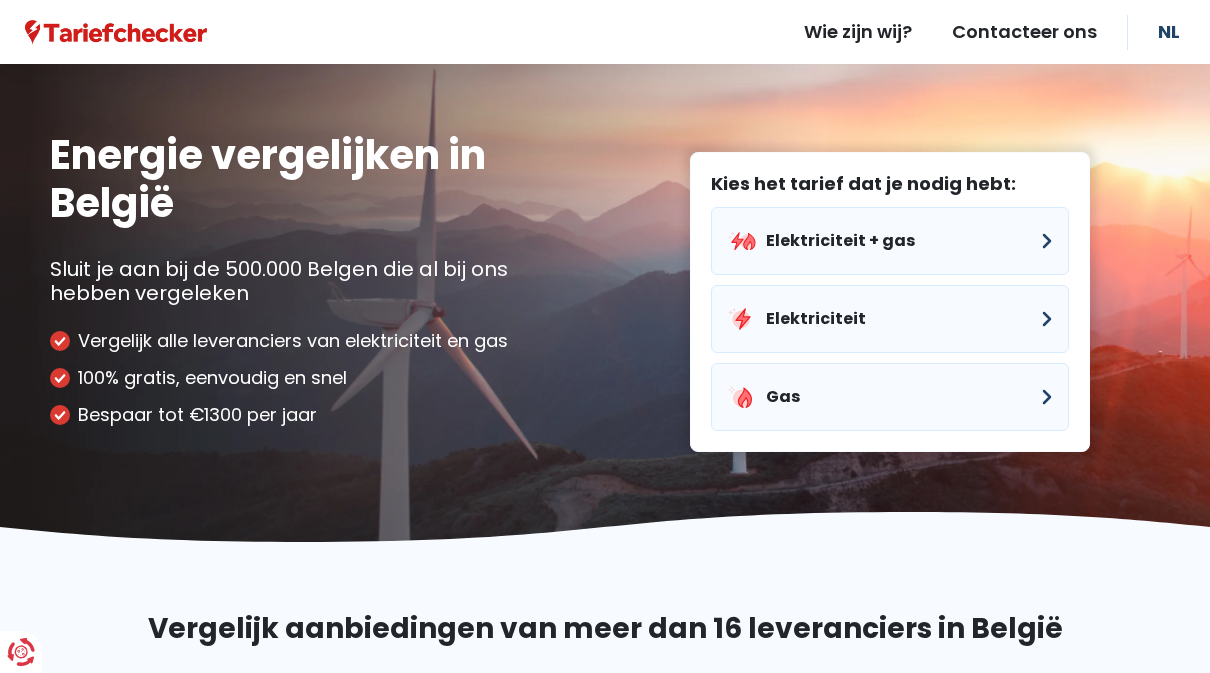 click on "Elektriciteit + gas" at bounding box center (890, 241) 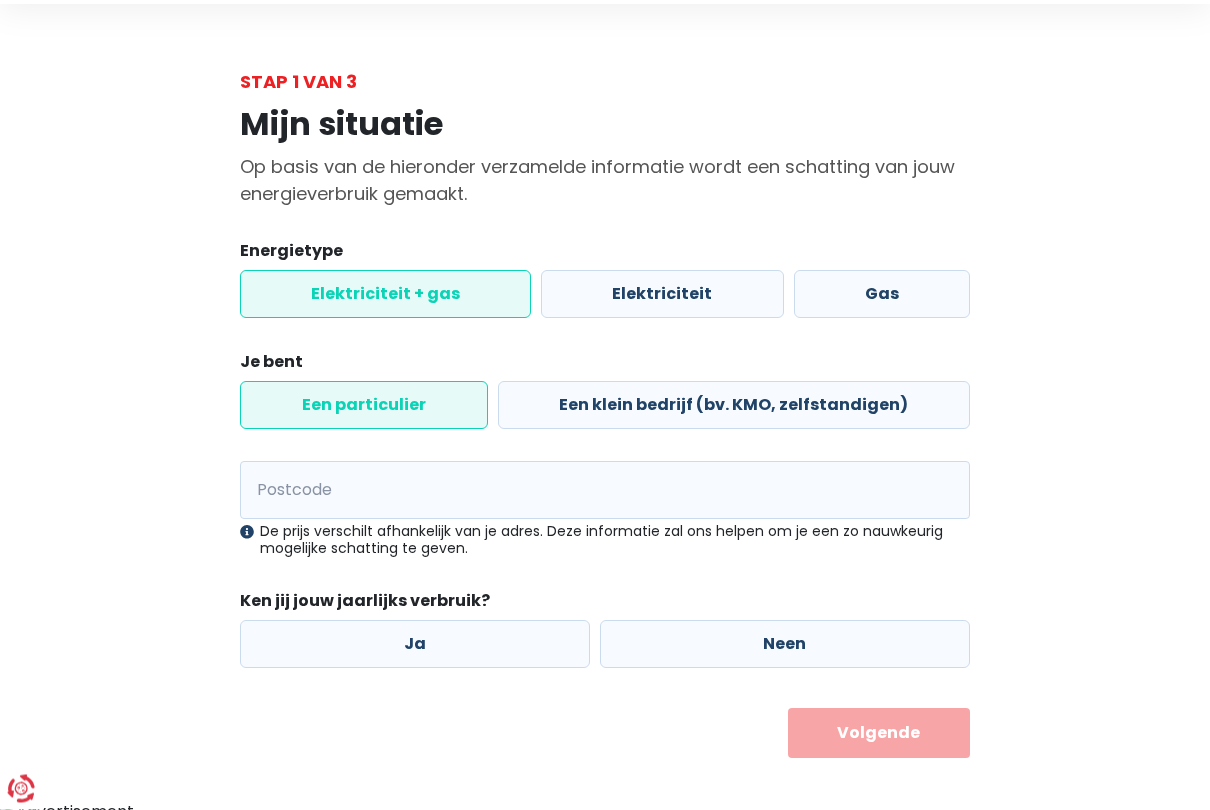 scroll, scrollTop: 60, scrollLeft: 0, axis: vertical 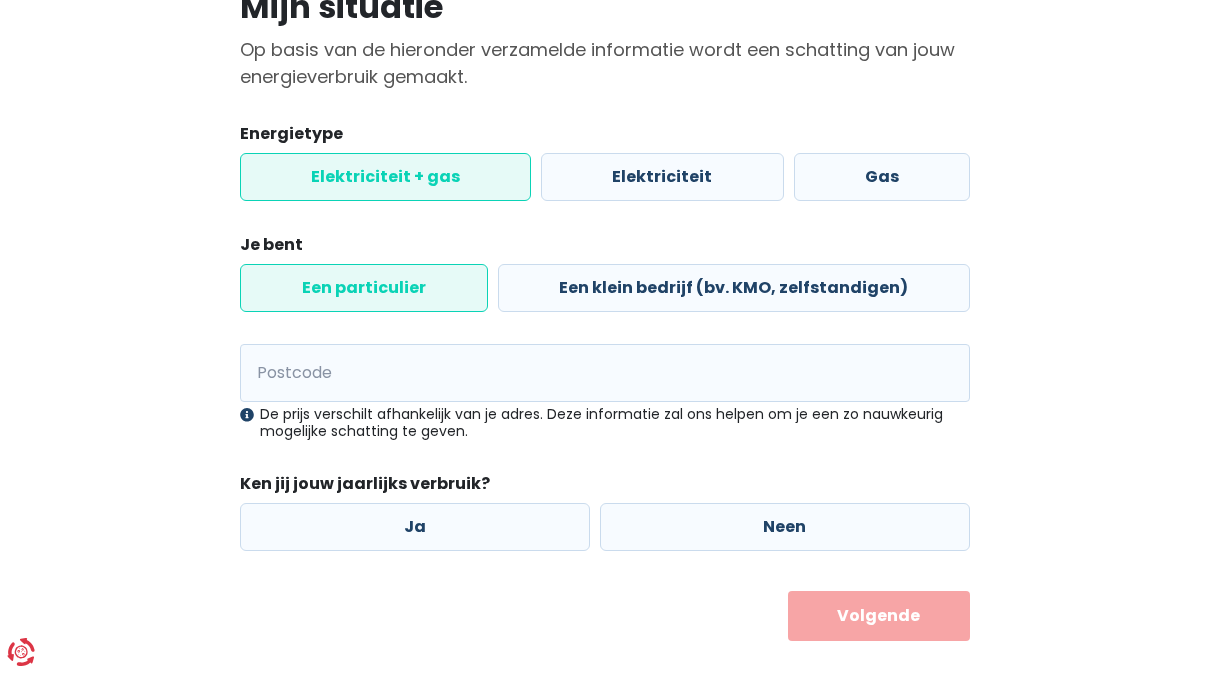 click on "Postcode" at bounding box center (605, 373) 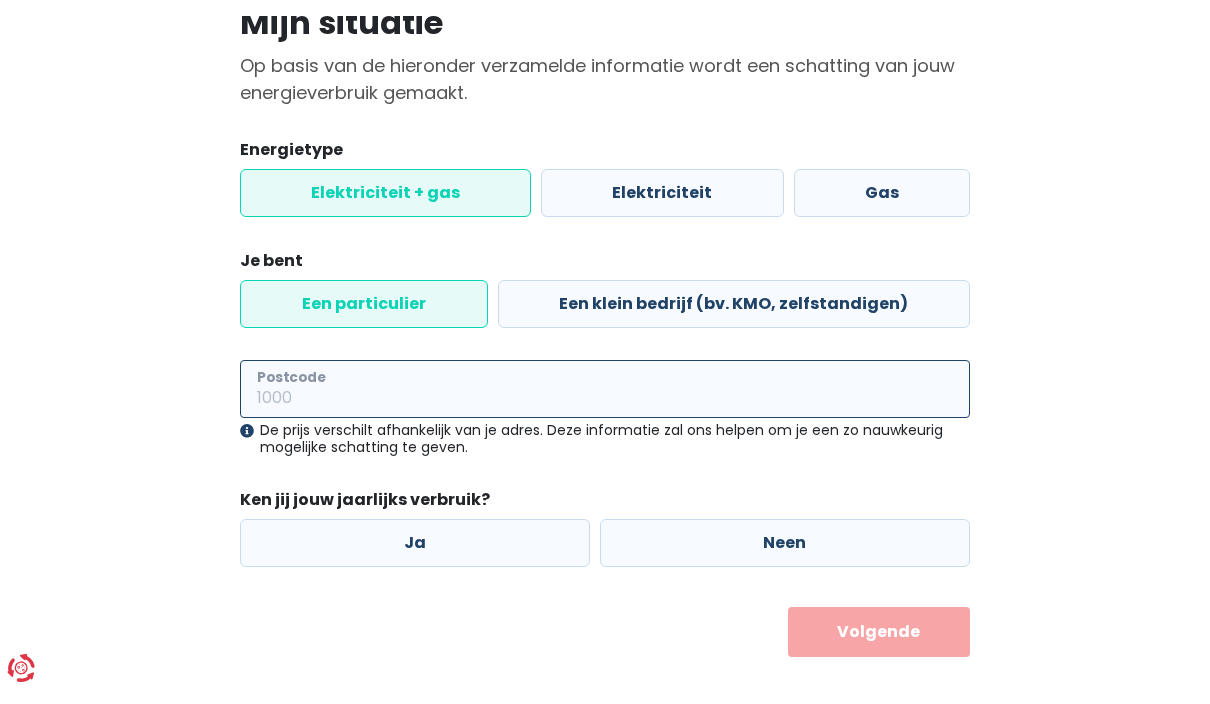 scroll, scrollTop: 176, scrollLeft: 0, axis: vertical 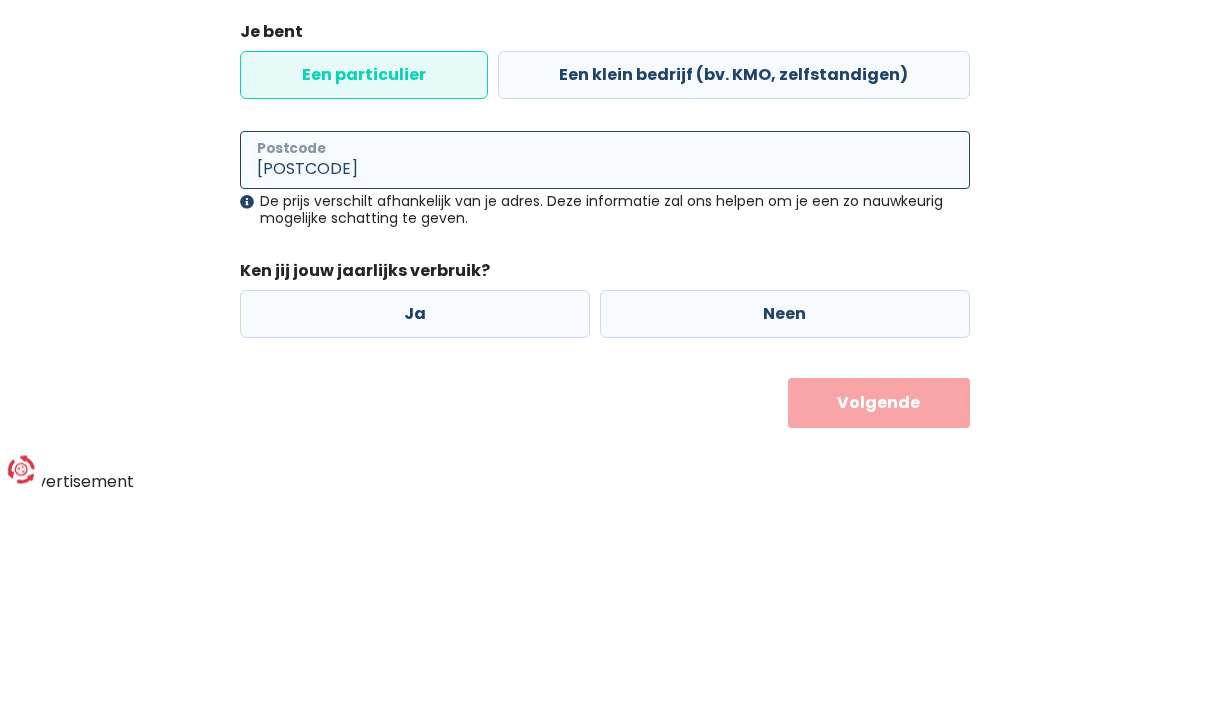 type on "[POSTCODE]" 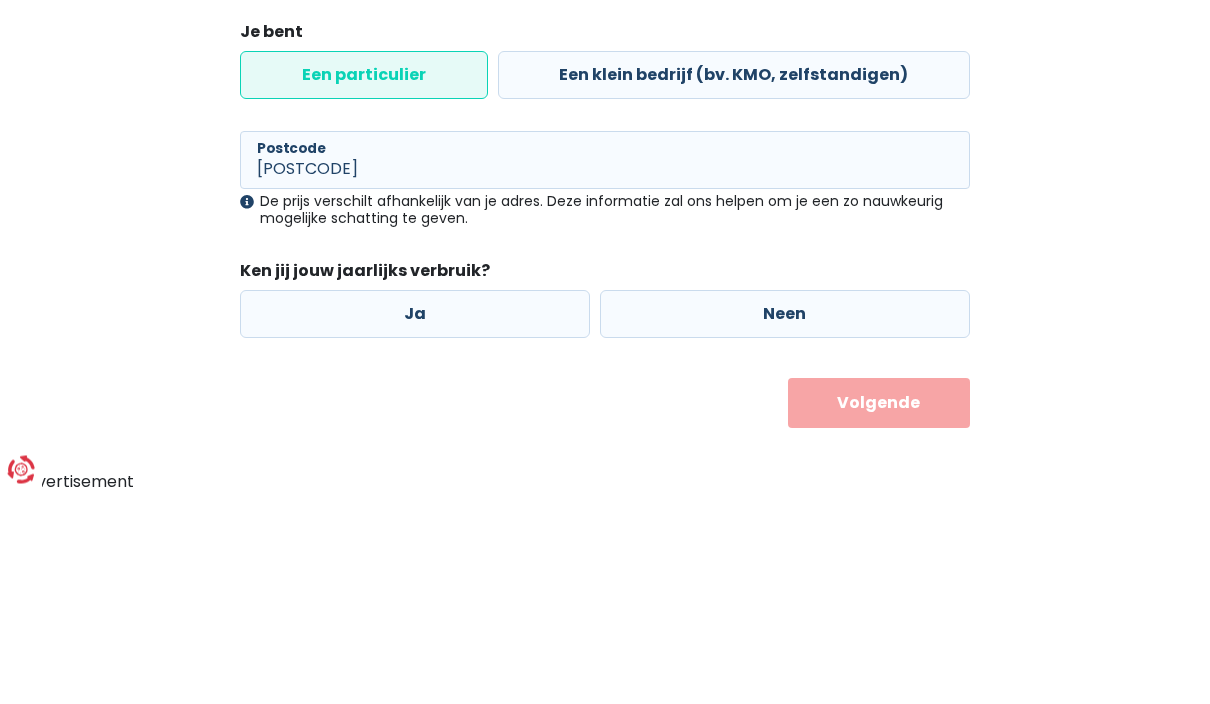 click on "Mijn situatie
Op basis van de hieronder verzamelde informatie wordt een schatting van jouw energieverbruik gemaakt.
Energietype
Elektriciteit + gas
Elektriciteit
Gas
Je bent
Een particulier
Een klein bedrijf (bv. KMO, zelfstandigen)
[POSTCODE]
Postcode
De prijs verschilt afhankelijk van je adres. Deze informatie zal ons helpen om je een zo nauwkeurig mogelijke schatting te geven.
Ken jij jouw jaarlijks verbruik?
Ja
Neen
Terug
Volgende" at bounding box center [605, 310] 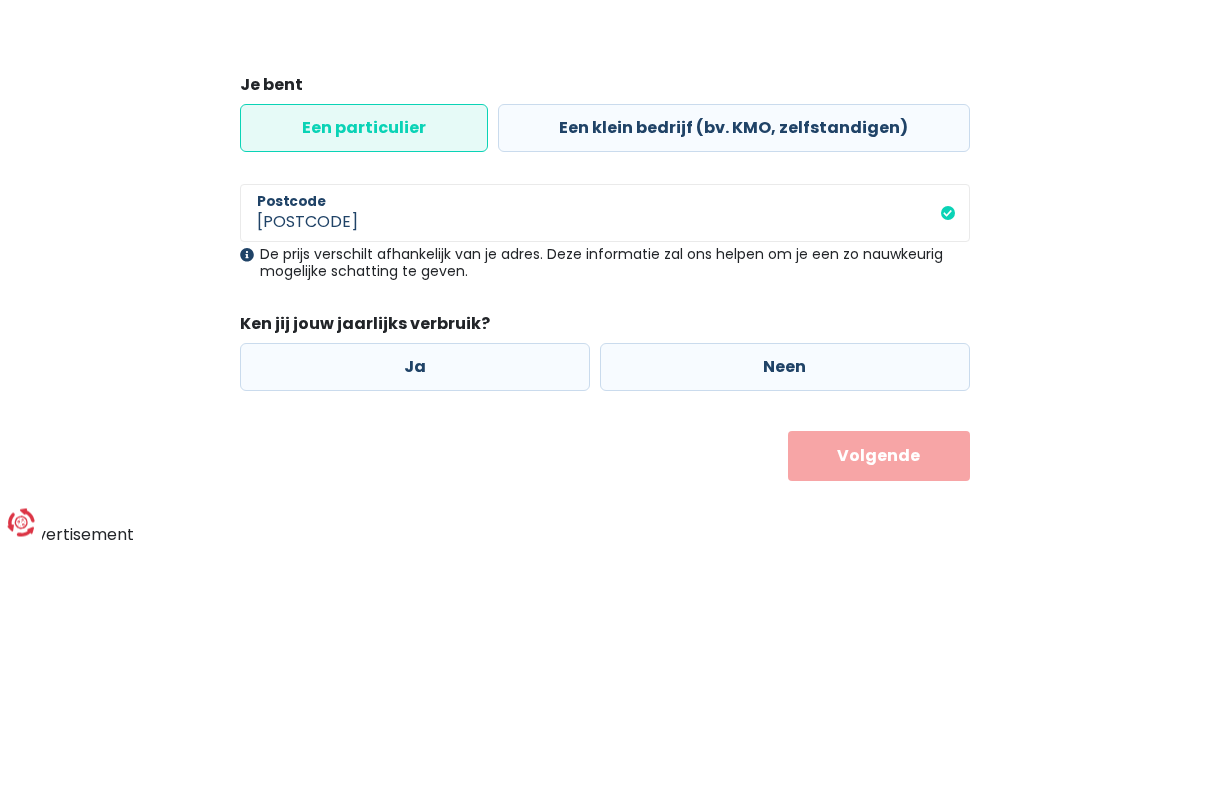 scroll, scrollTop: 211, scrollLeft: 0, axis: vertical 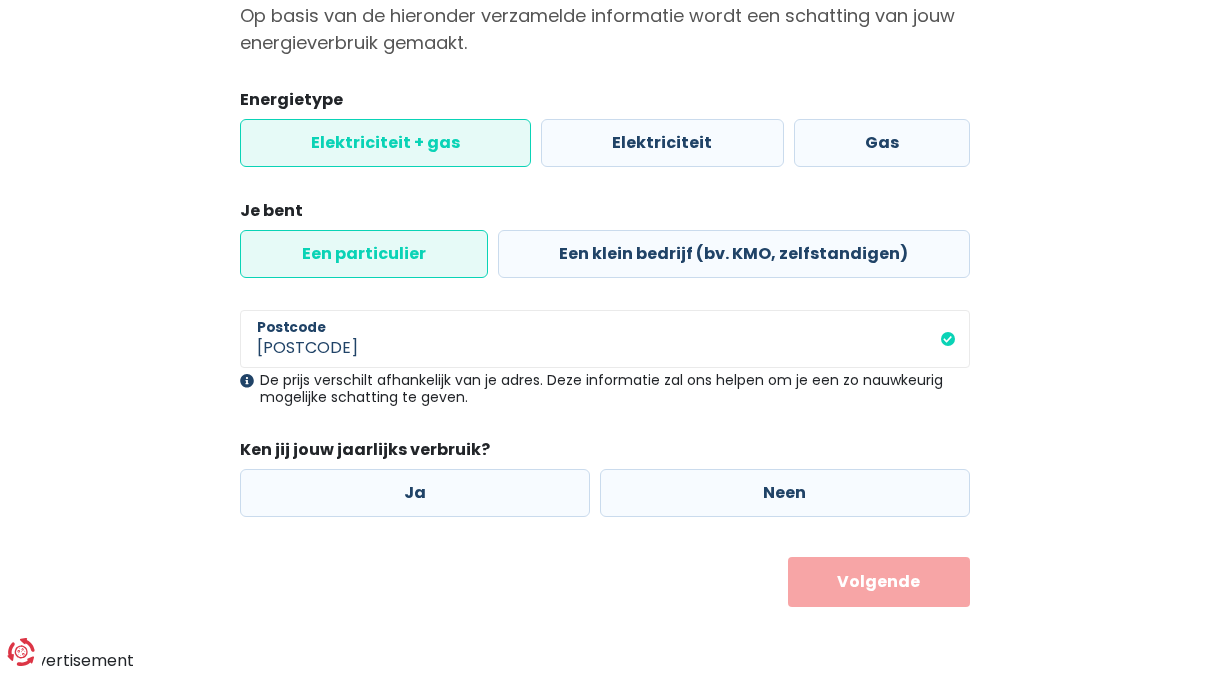 click on "Neen" at bounding box center [785, 493] 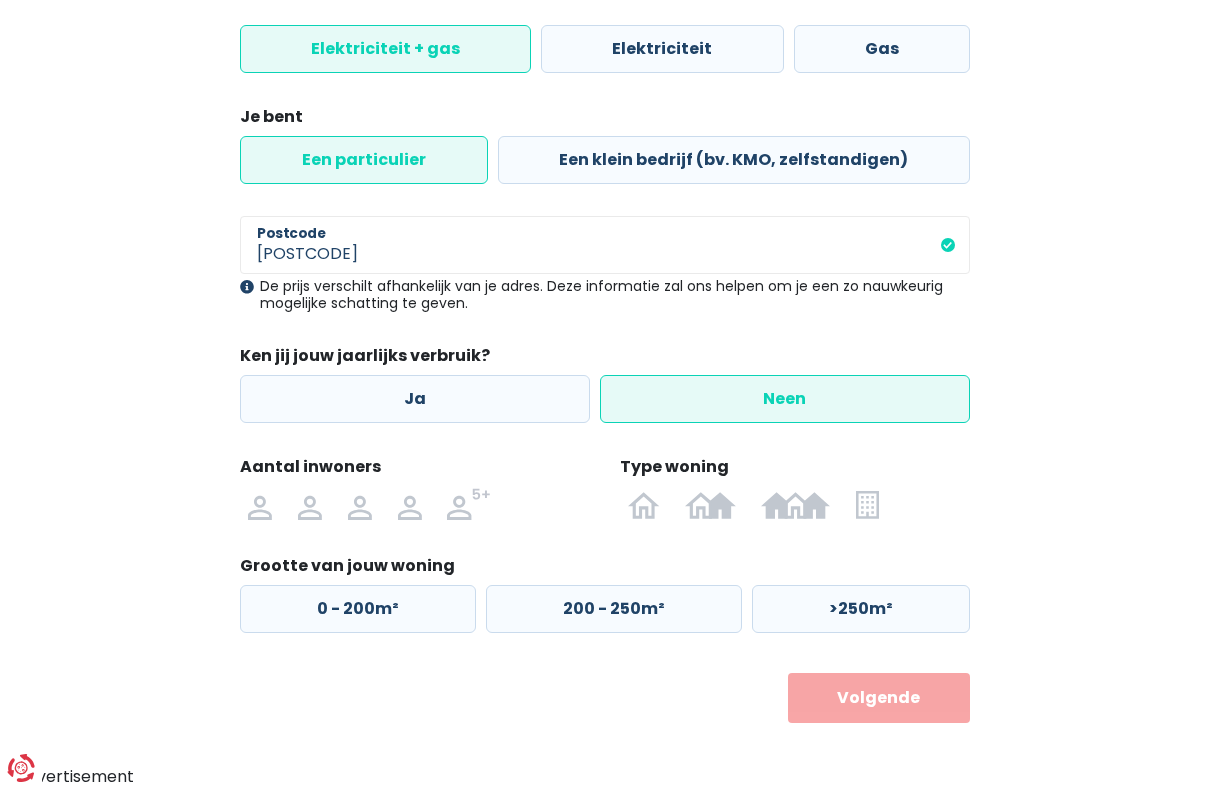 scroll, scrollTop: 284, scrollLeft: 0, axis: vertical 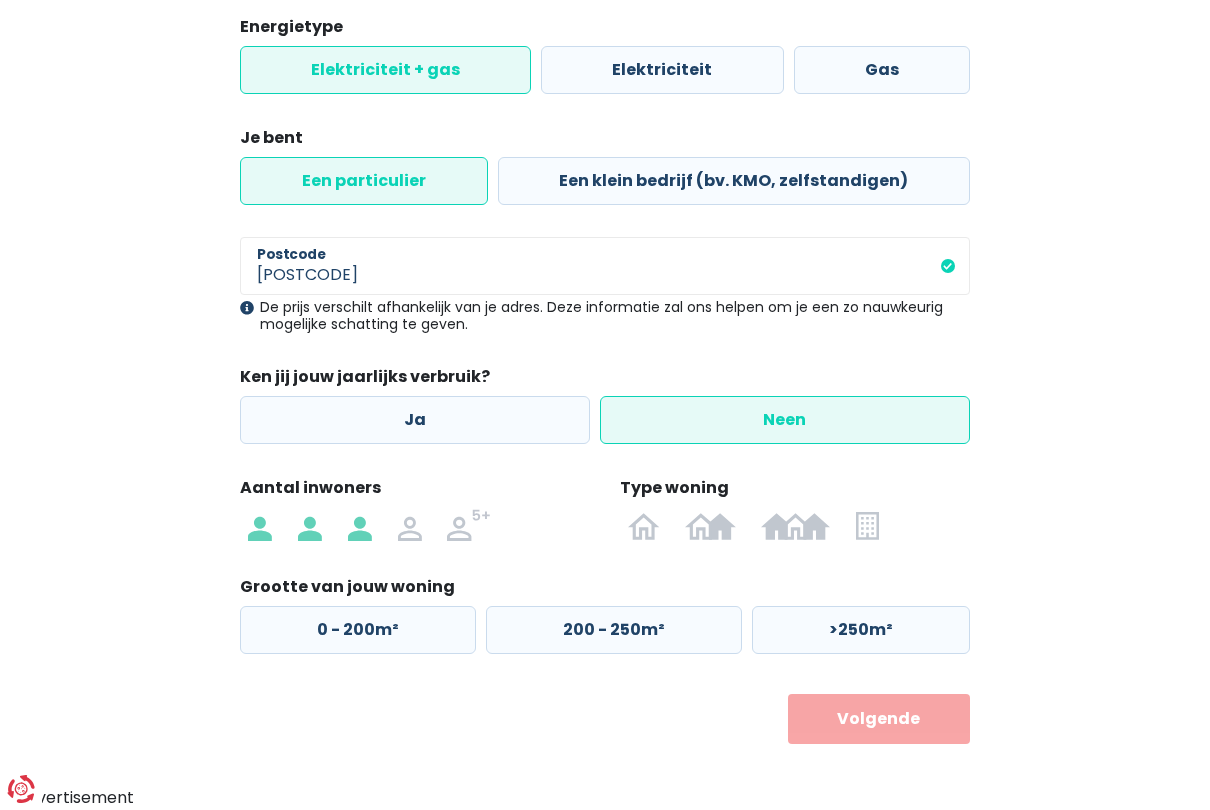 click at bounding box center (360, 525) 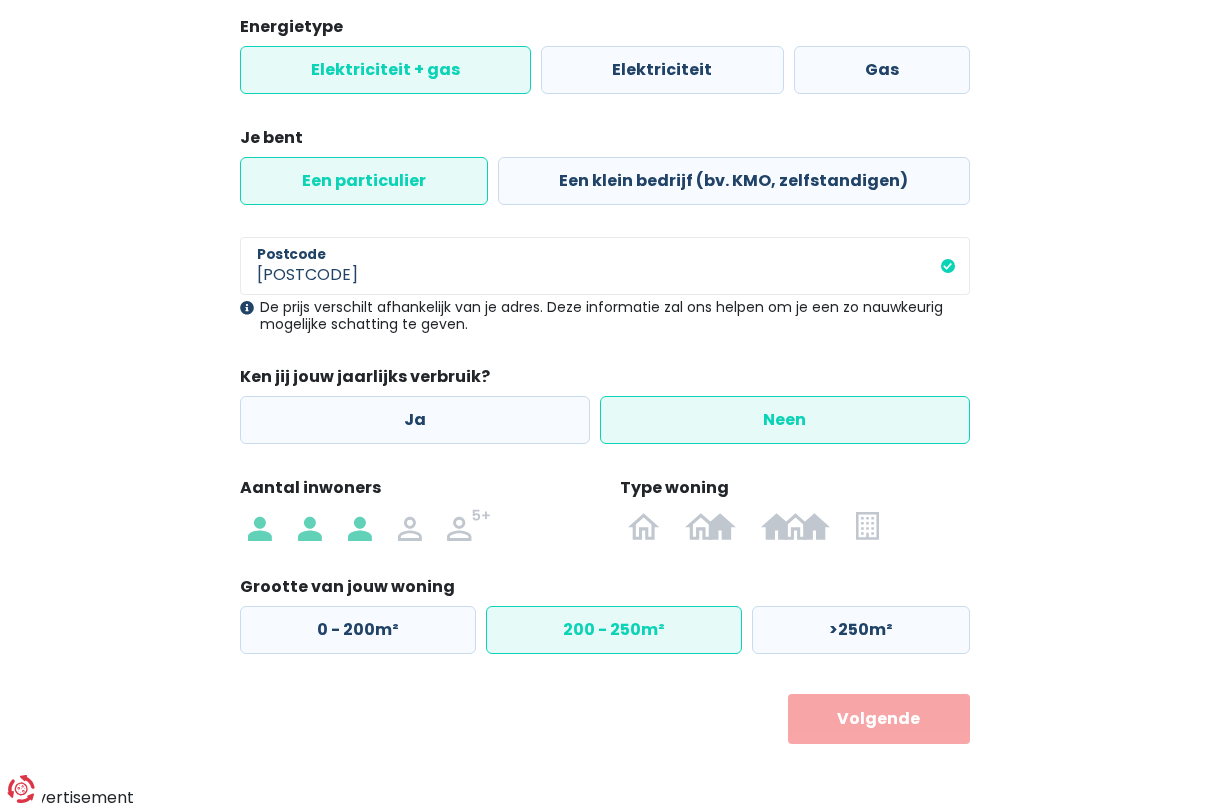 click on "Volgende" at bounding box center (879, 719) 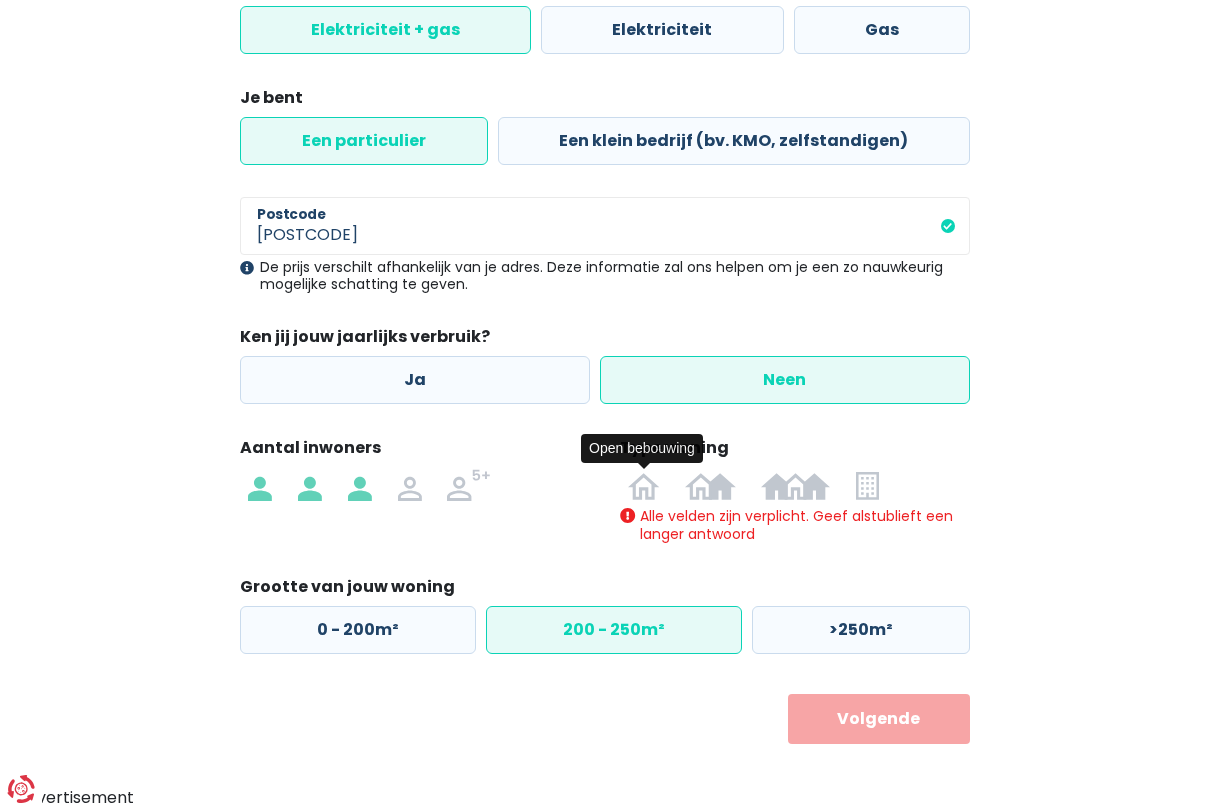 click at bounding box center (0, 0) 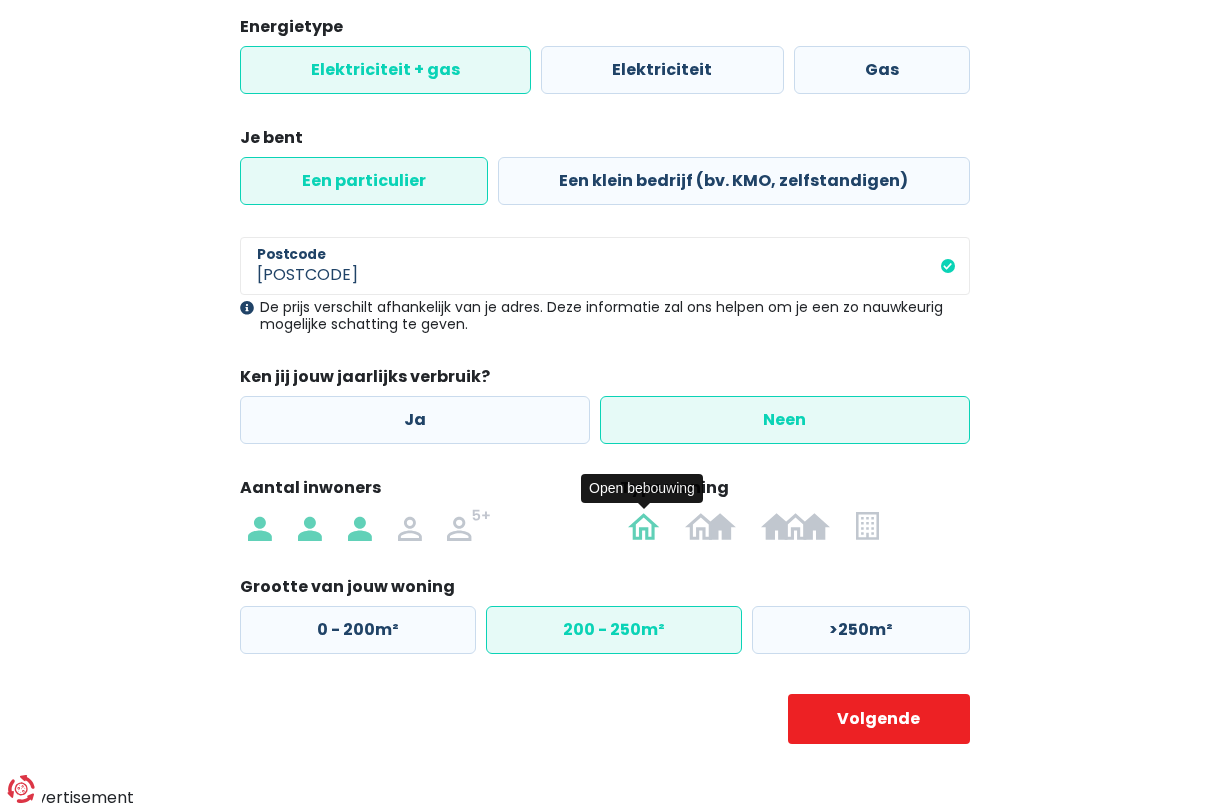 click on "Volgende" at bounding box center (879, 719) 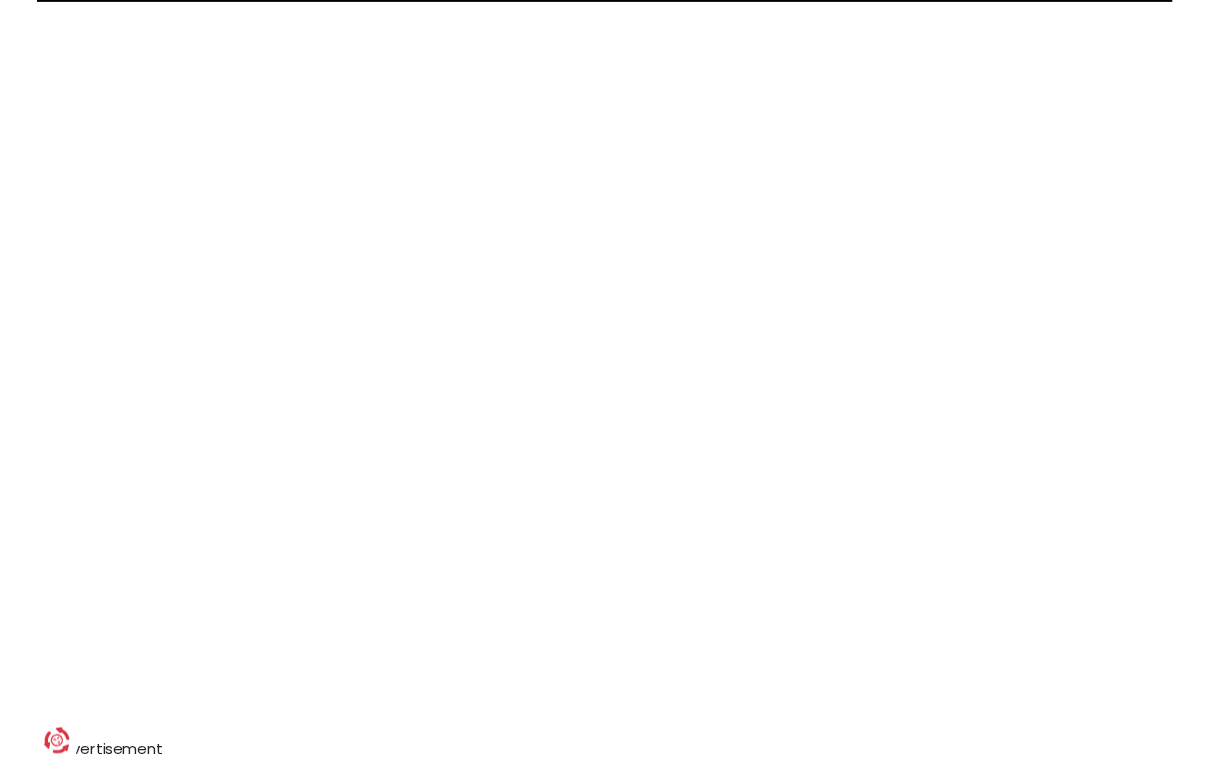 scroll, scrollTop: 0, scrollLeft: 0, axis: both 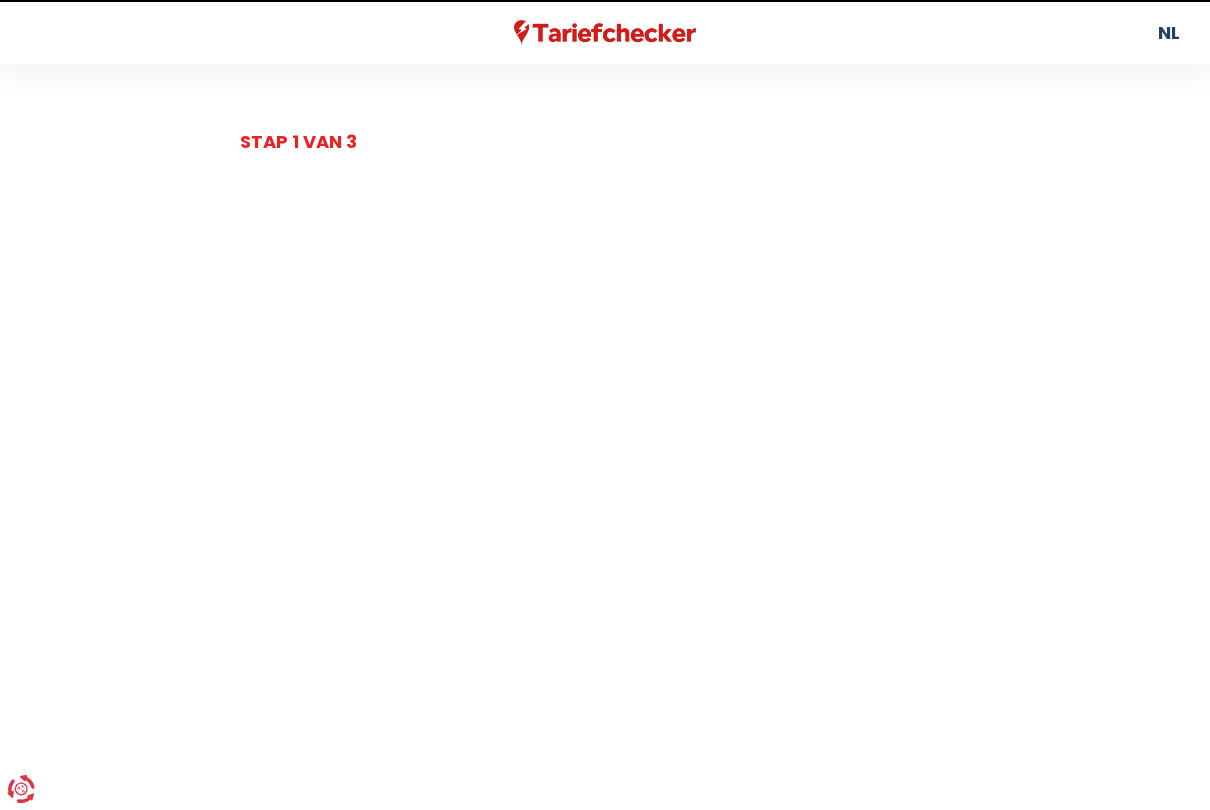 select 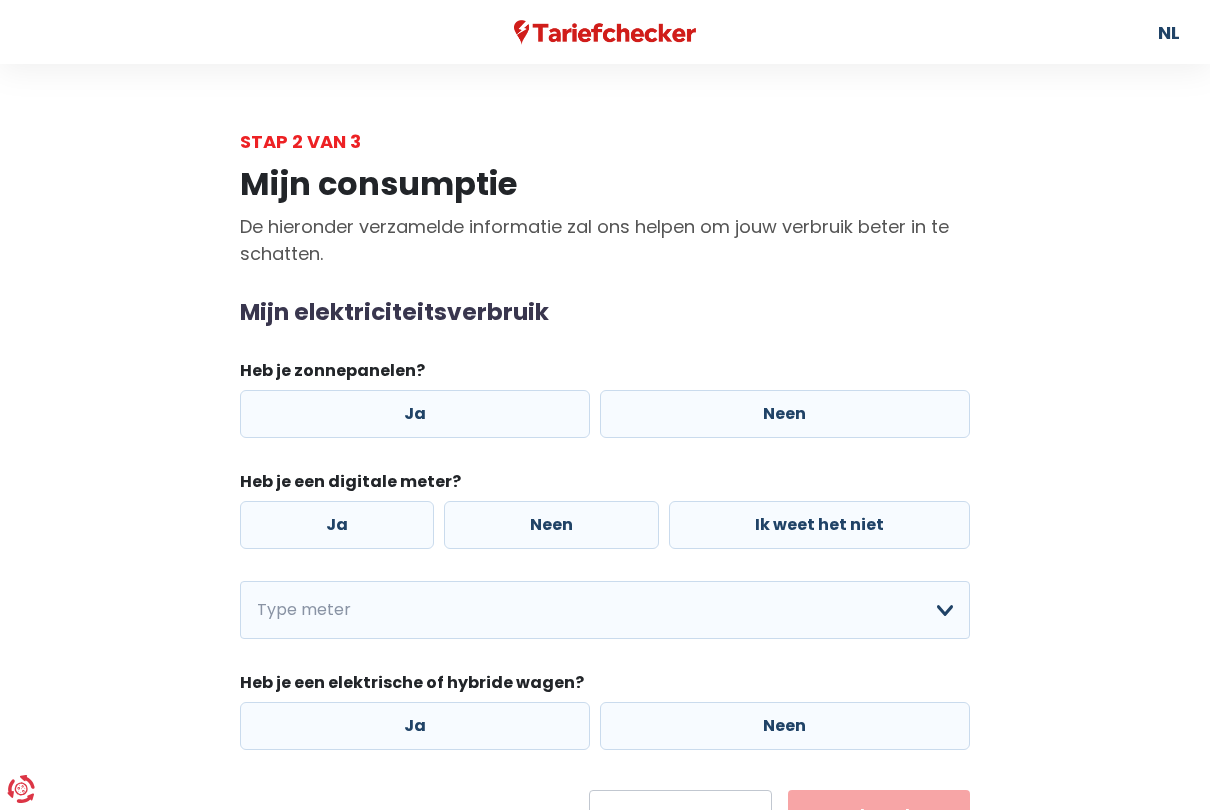 click on "Ja" at bounding box center (415, 414) 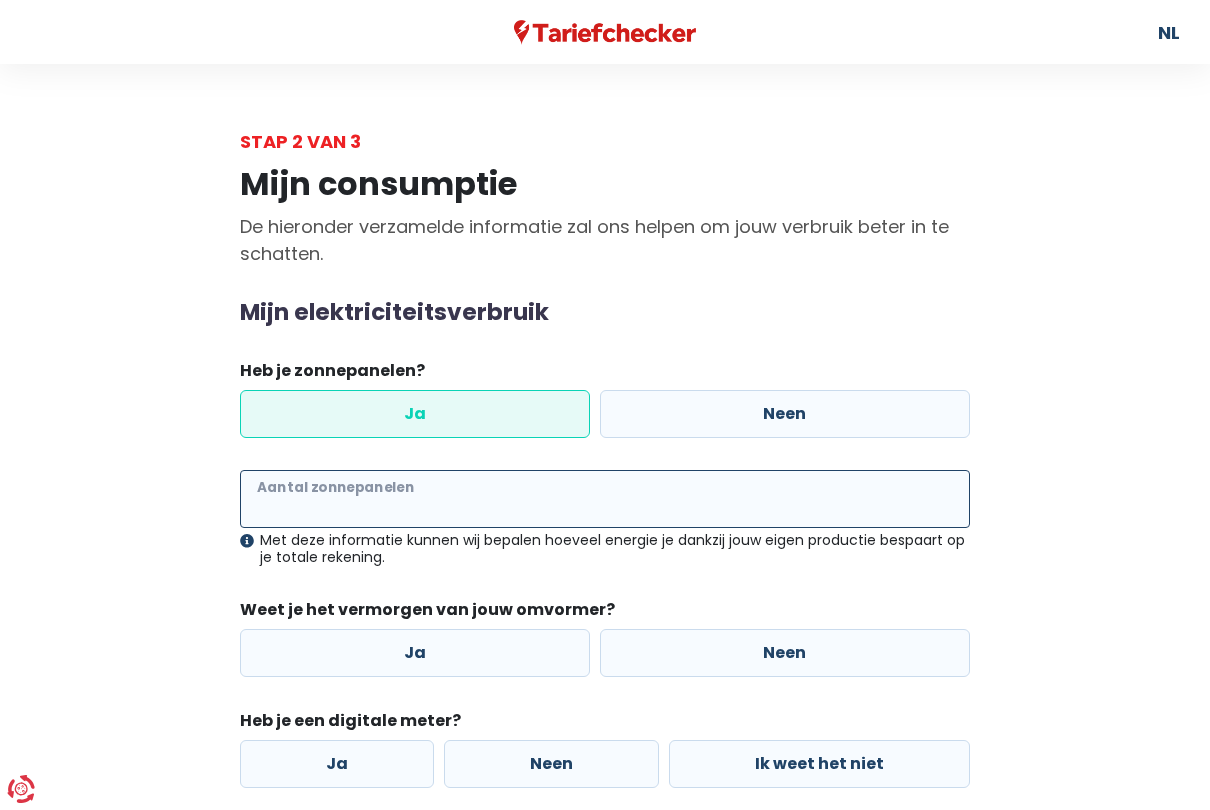 click on "Aantal zonnepanelen" at bounding box center [605, 499] 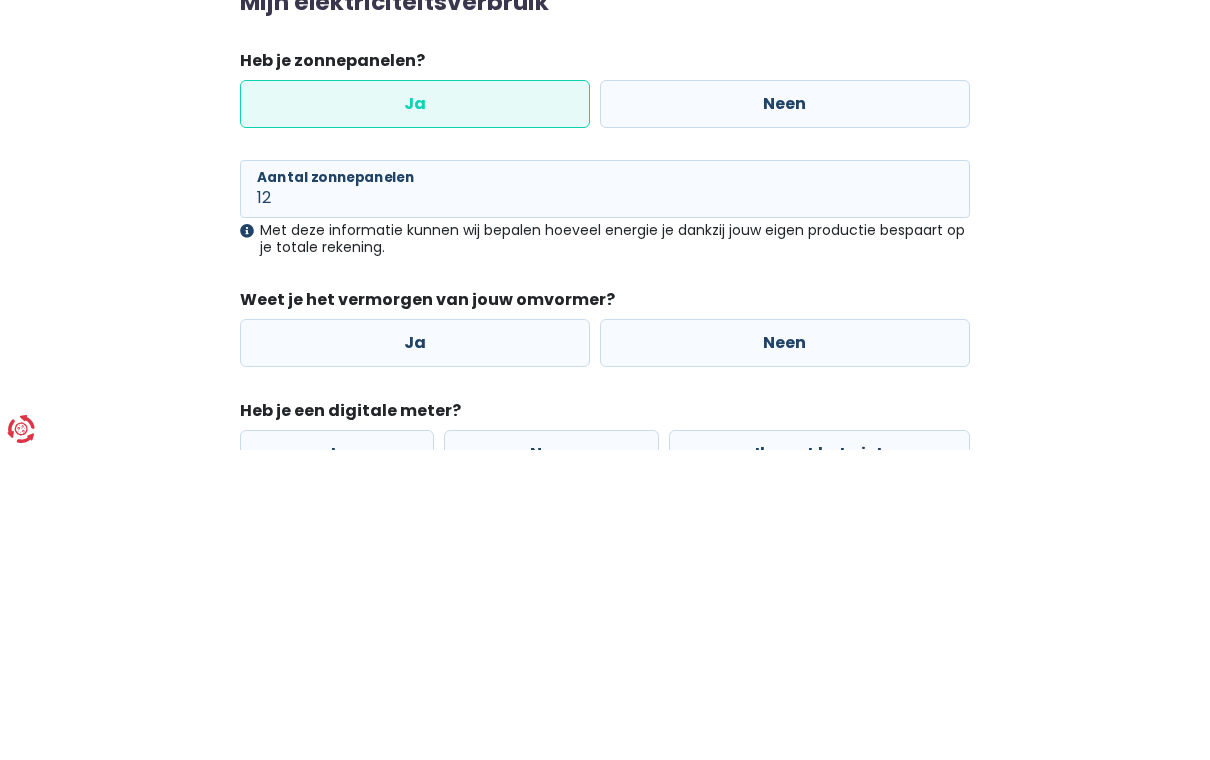 scroll, scrollTop: 310, scrollLeft: 0, axis: vertical 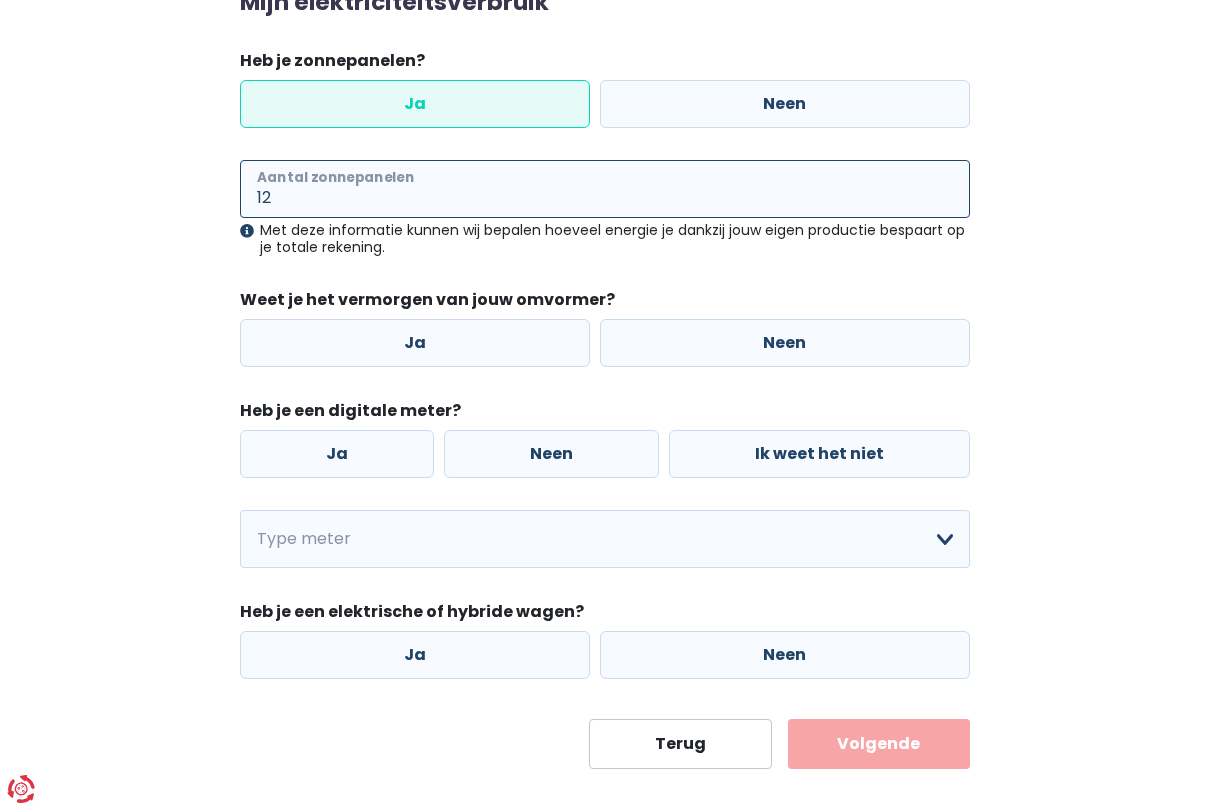 type on "12" 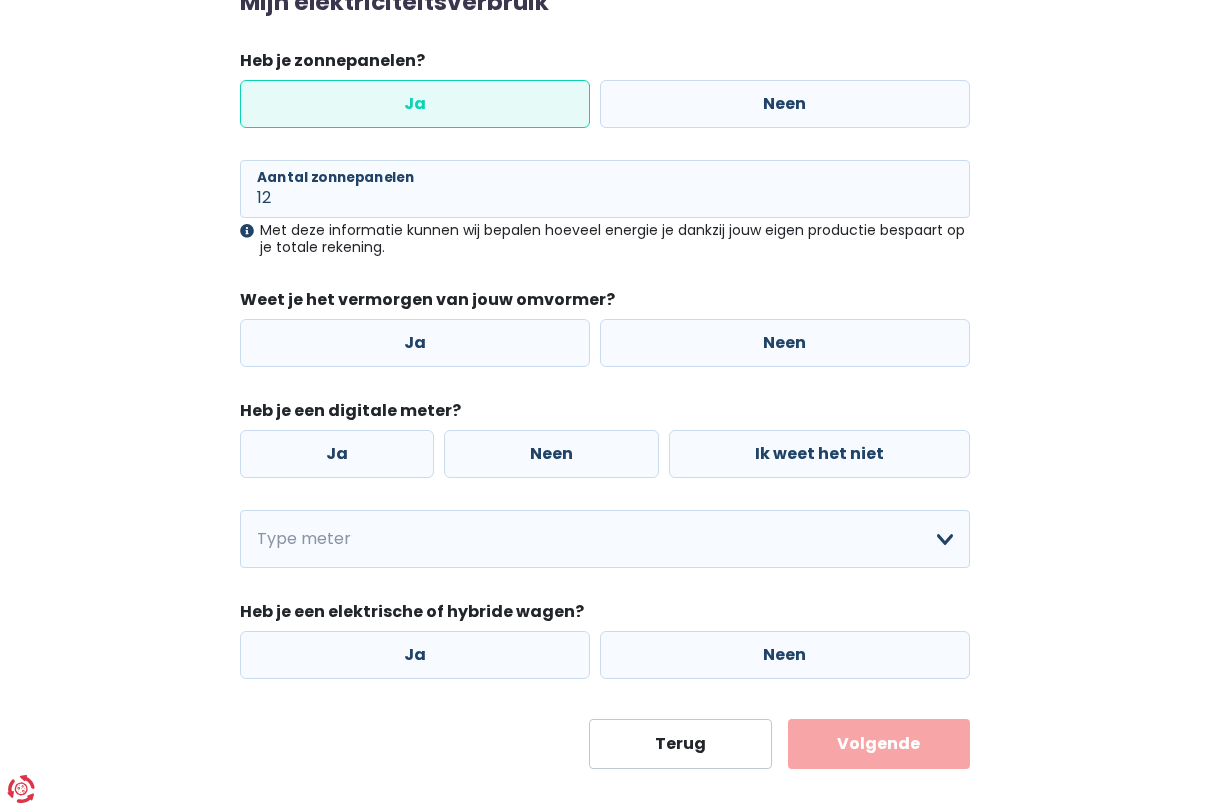 click on "Ja" at bounding box center [415, 343] 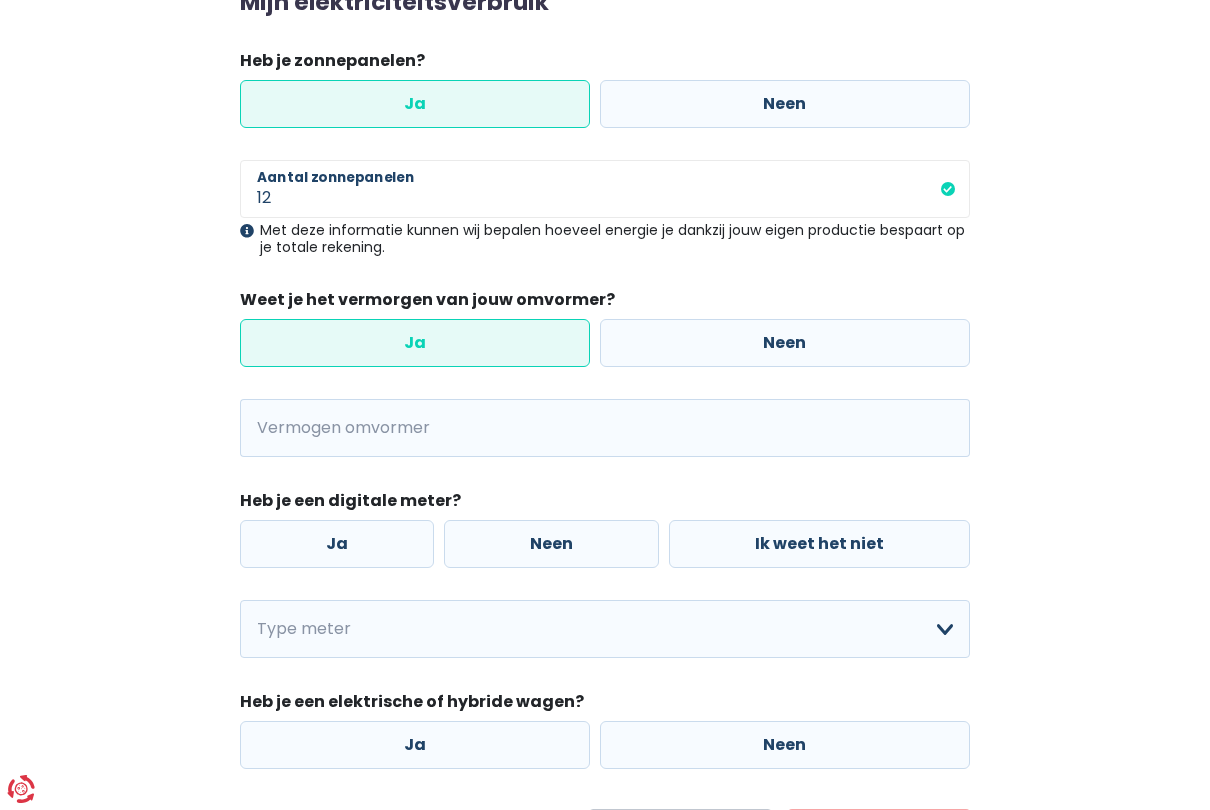 click on "kVA" at bounding box center (265, 428) 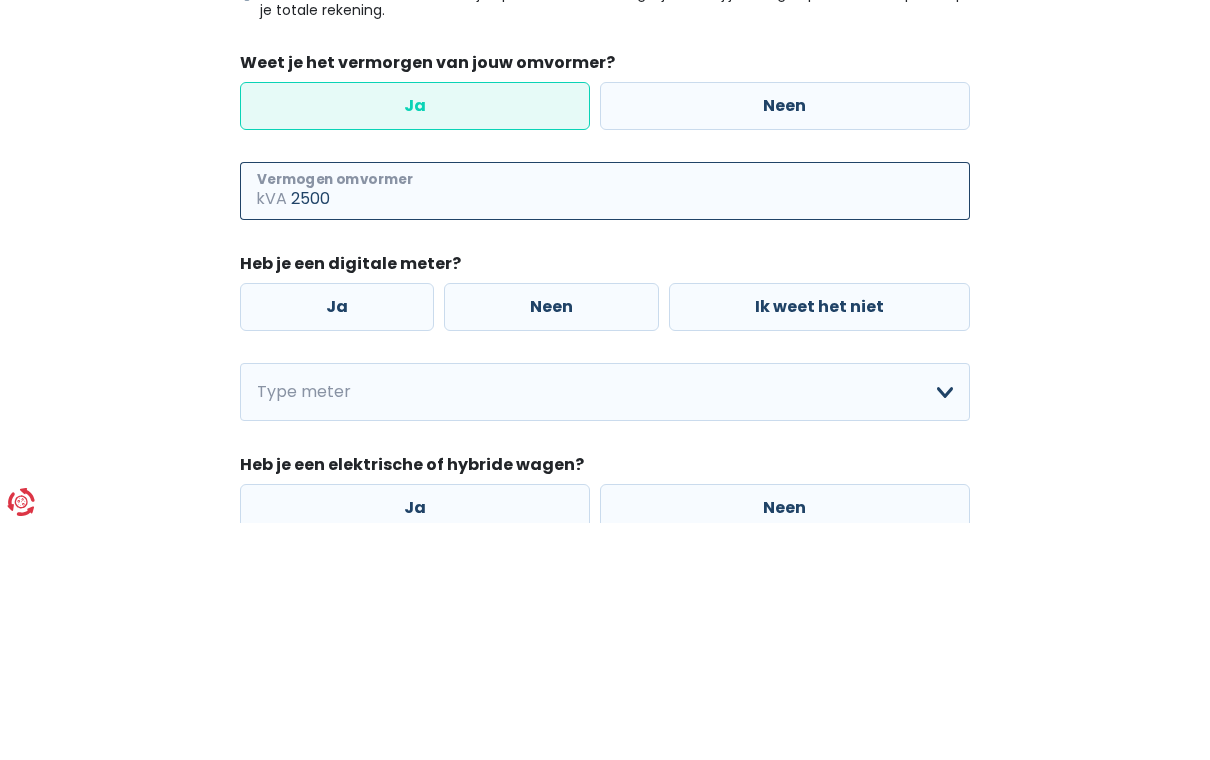 type on "2500" 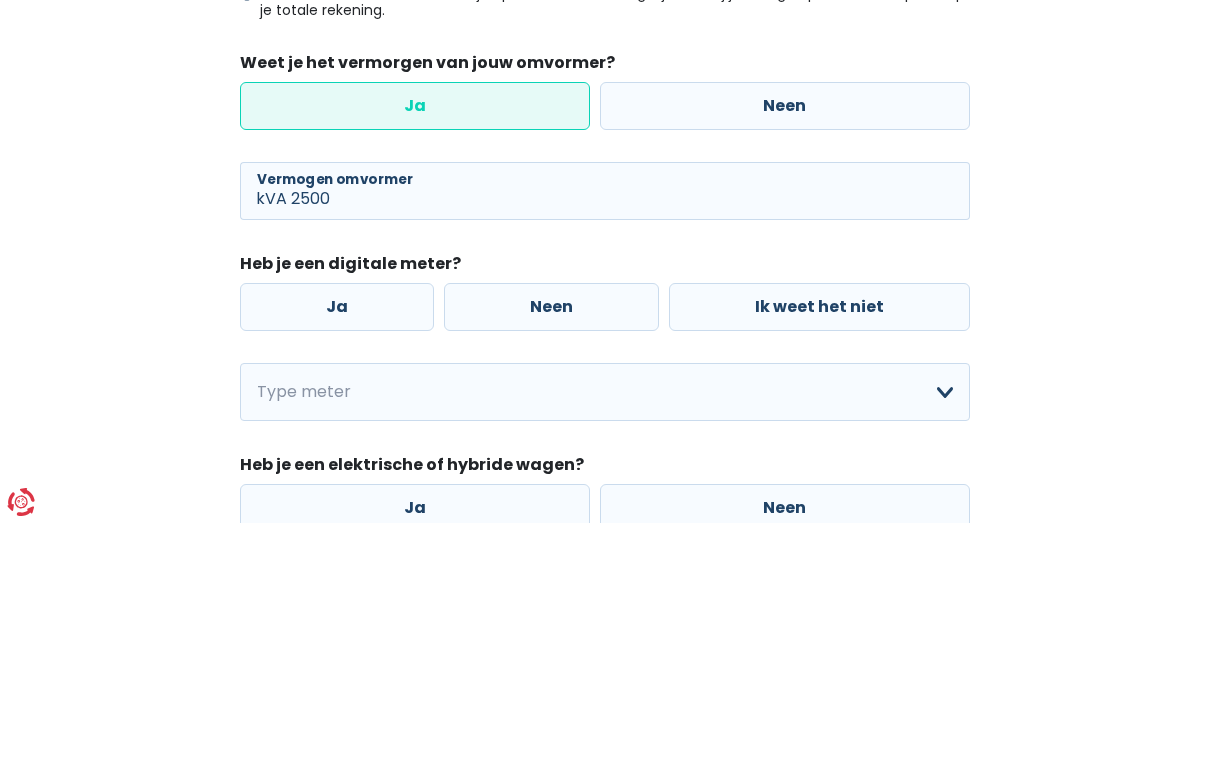 click on "Mijn consumptie
De hieronder verzamelde informatie zal ons helpen om jouw verbruik beter in te schatten.
Mijn elektriciteitsverbruik
Heb je zonnepanelen?
Ja
Neen
12
Aantal zonnepanelen
Met deze informatie kunnen wij bepalen hoeveel energie je dankzij jouw eigen productie bespaart op je totale rekening.
Weet je het vermorgen van jouw omvormer?
Ja
Neen
2500
kVA
Vermogen omvormer
Heb je een digitale meter?
Ja
Neen
Ik weet het niet
Enkelvoudig Tweevoudig Enkelvoudig + uitsluitend nachttarief Tweevoudig + uitsluitend nachttarief Ik weet het niet
Maak een keuze a.u.b
Type meter
Heb je een elektrische of hybride wagen?
Ja
Neen
Terug
Volgende" at bounding box center (605, 352) 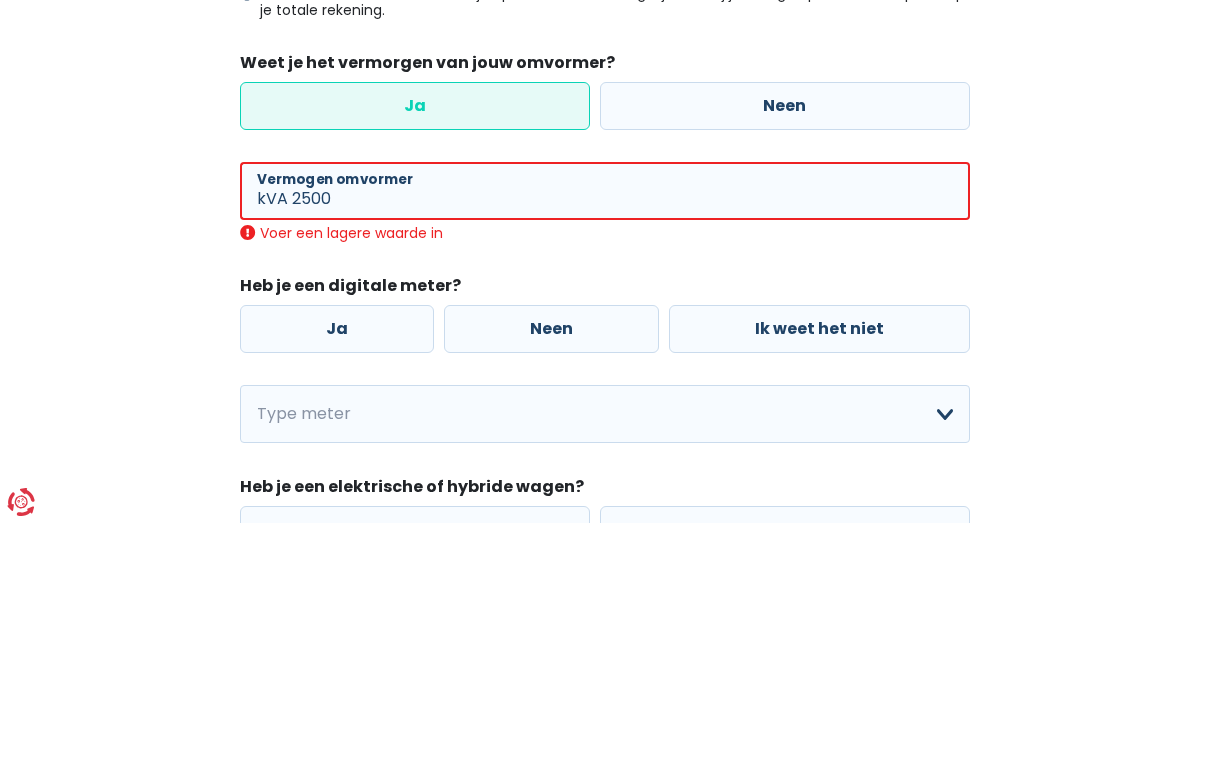 scroll, scrollTop: 424, scrollLeft: 0, axis: vertical 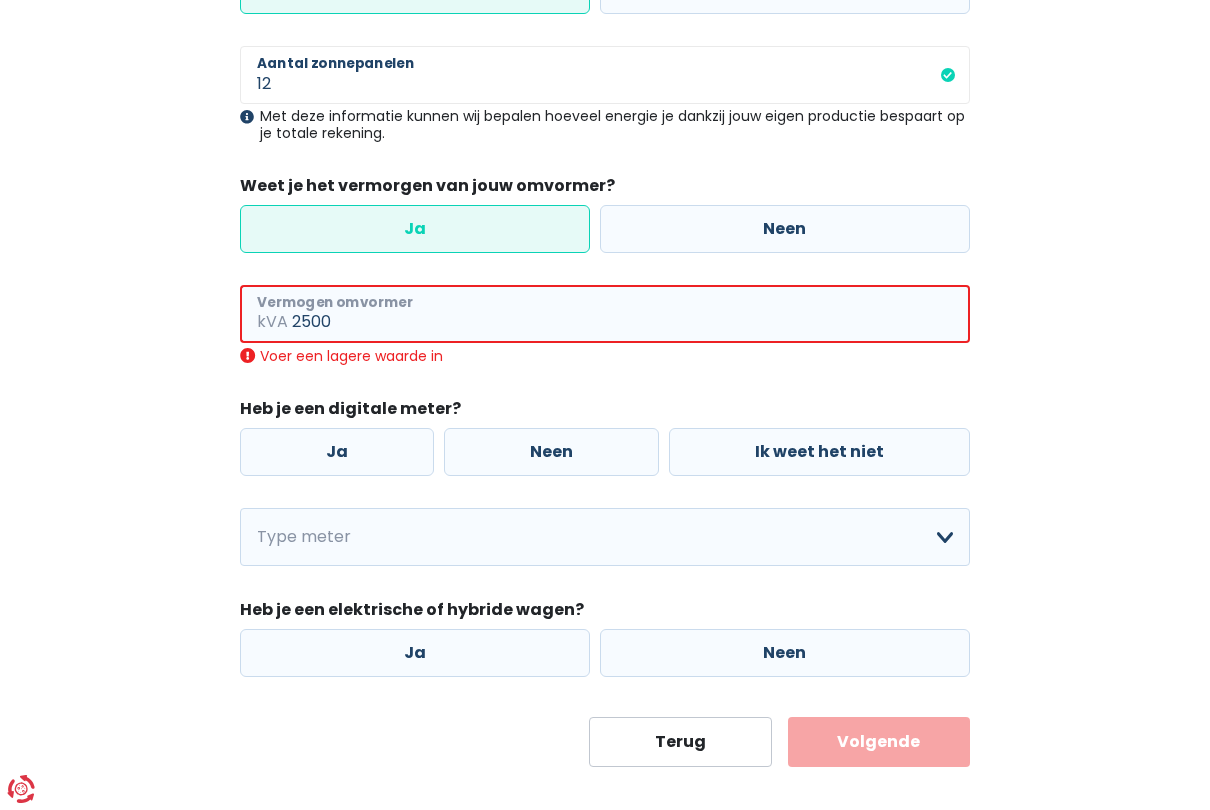 click on "2500" at bounding box center (631, 314) 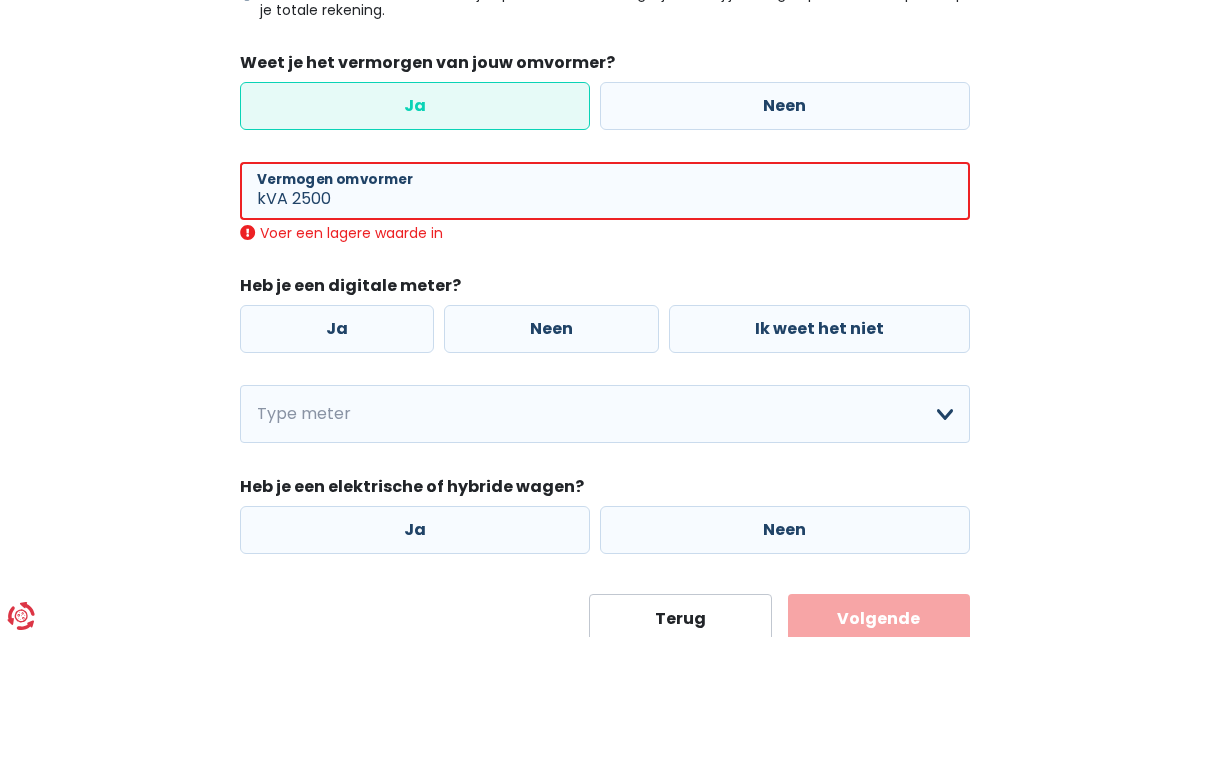 click on "Mijn consumptie
De hieronder verzamelde informatie zal ons helpen om jouw verbruik beter in te schatten.
Mijn elektriciteitsverbruik
Heb je zonnepanelen?
Ja
Neen
12
Aantal zonnepanelen
Met deze informatie kunnen wij bepalen hoeveel energie je dankzij jouw eigen productie bespaart op je totale rekening.
Weet je het vermorgen van jouw omvormer?
Ja
Neen
2500
kVA
Vermogen omvormer
Voer een lagere waarde in     Heb je een digitale meter?
Ja
Neen
Ik weet het niet
Enkelvoudig Tweevoudig Enkelvoudig + uitsluitend nachttarief Tweevoudig + uitsluitend nachttarief Ik weet het niet
Maak een keuze a.u.b
Type meter
Heb je een elektrische of hybride wagen?
Ja
Neen
Terug
Volgende" at bounding box center (605, 249) 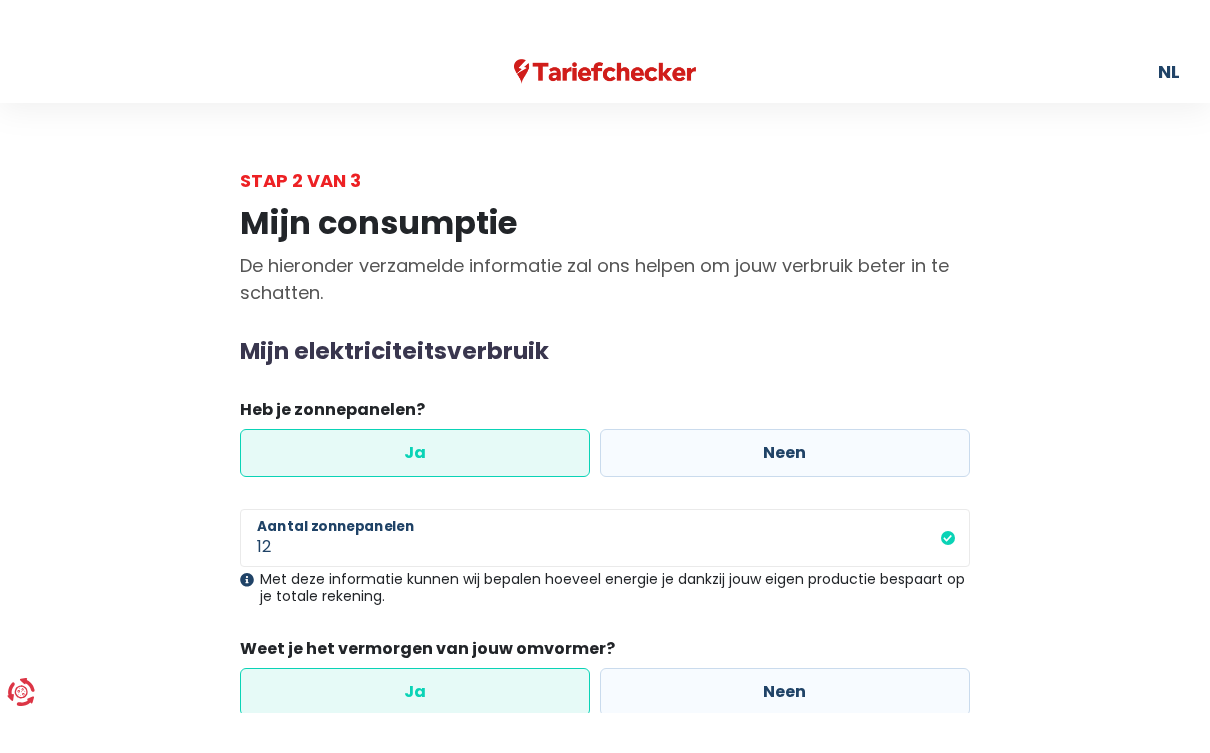 scroll, scrollTop: 0, scrollLeft: 0, axis: both 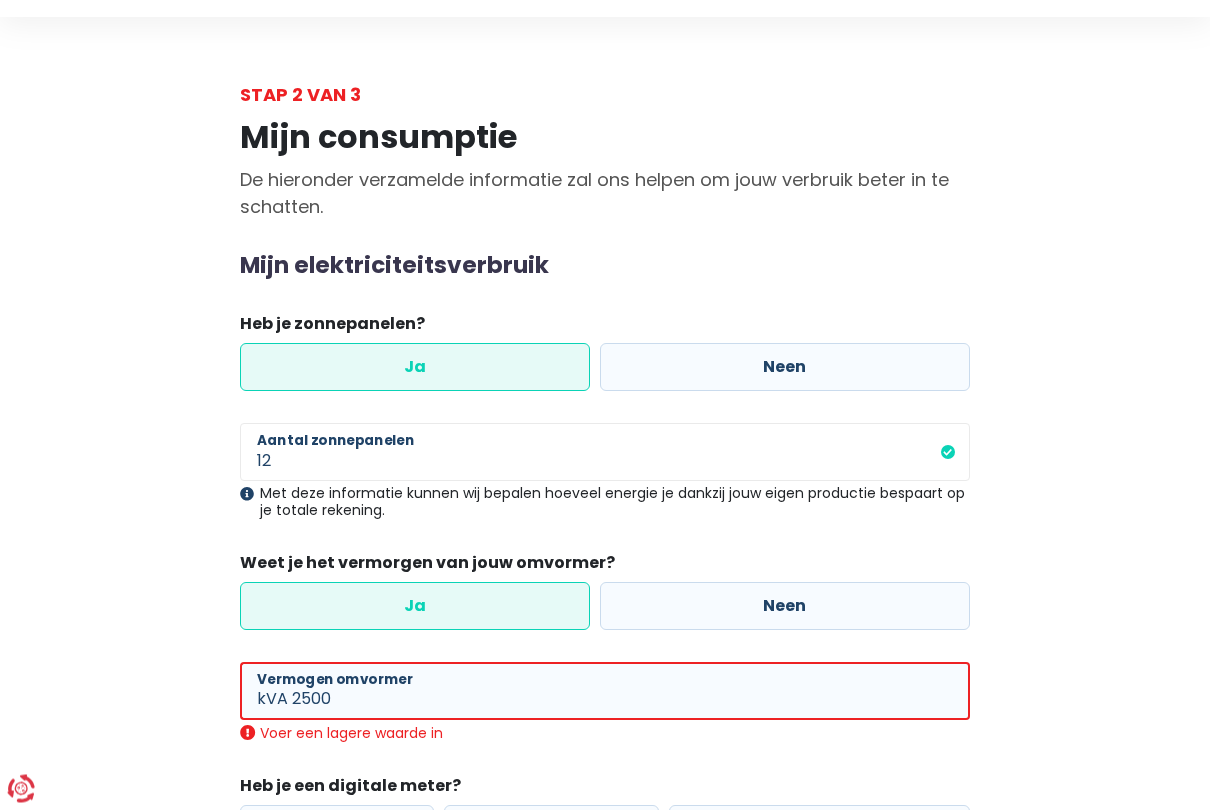click on "Neen" at bounding box center (785, 607) 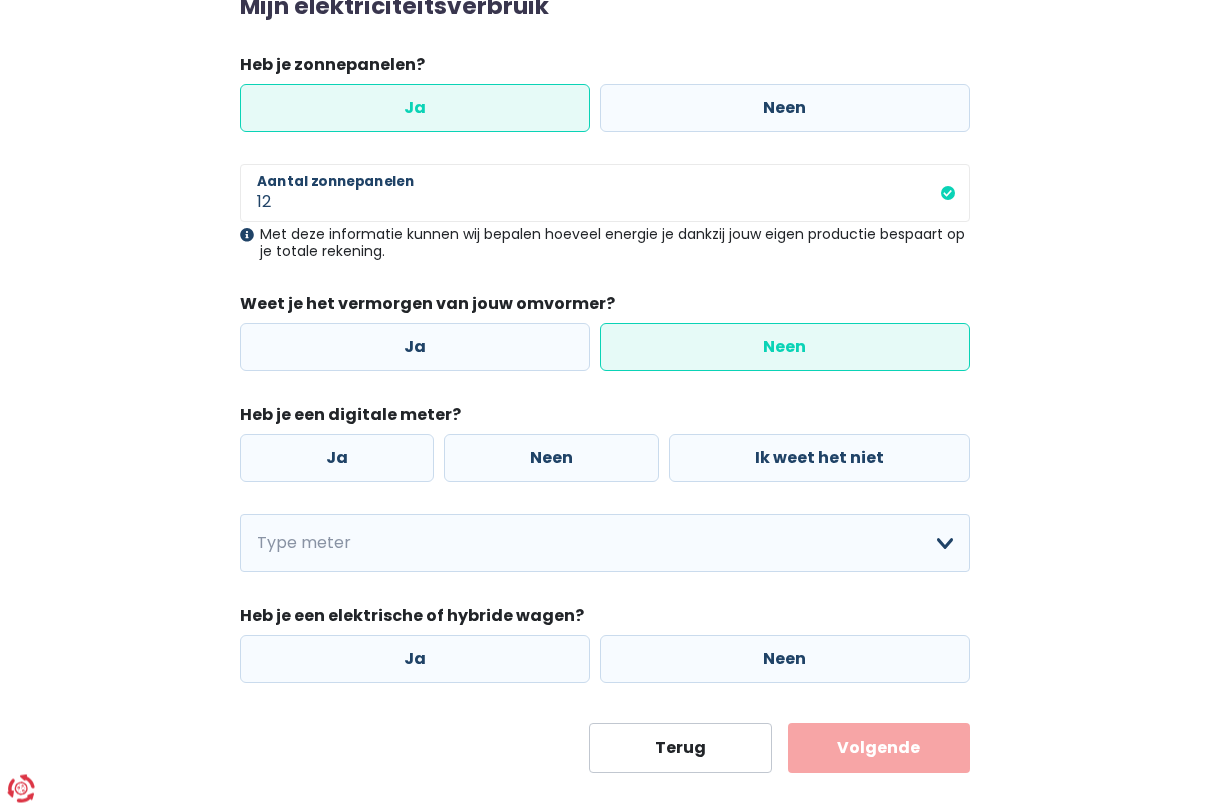 scroll, scrollTop: 306, scrollLeft: 0, axis: vertical 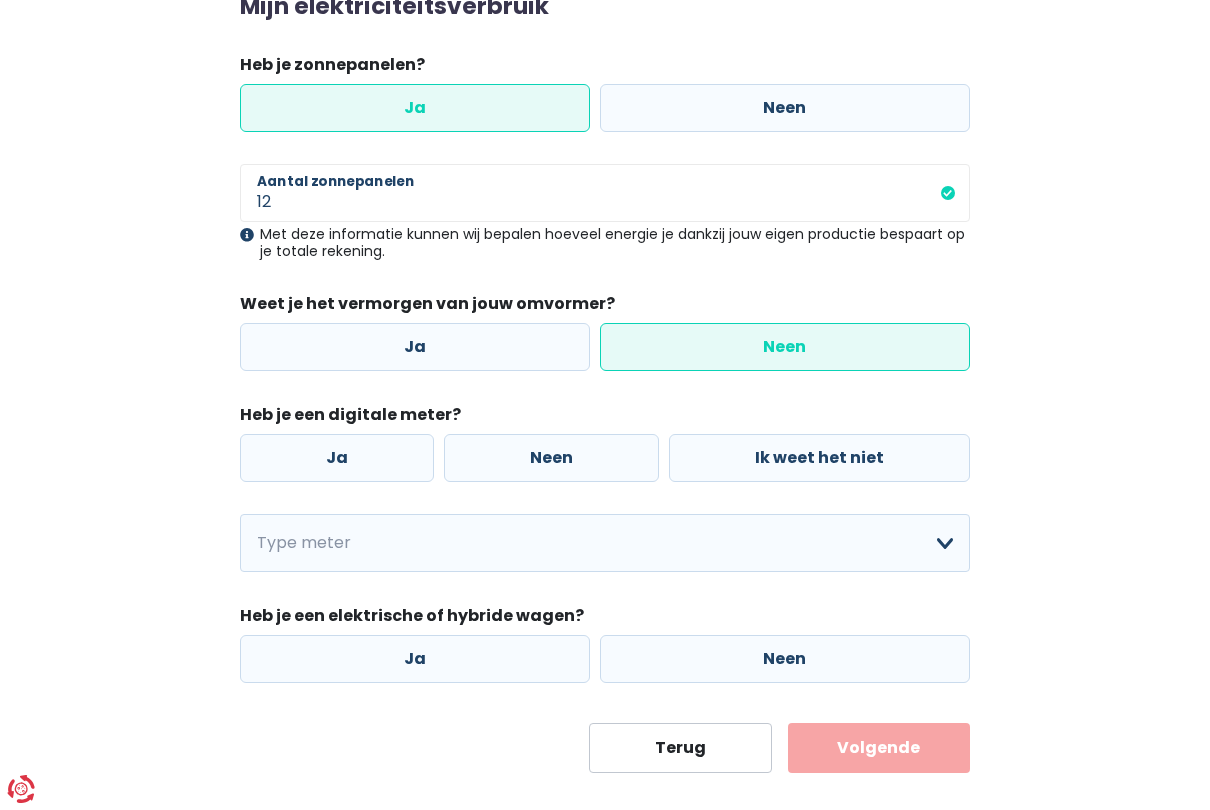 click on "Ja" at bounding box center [337, 458] 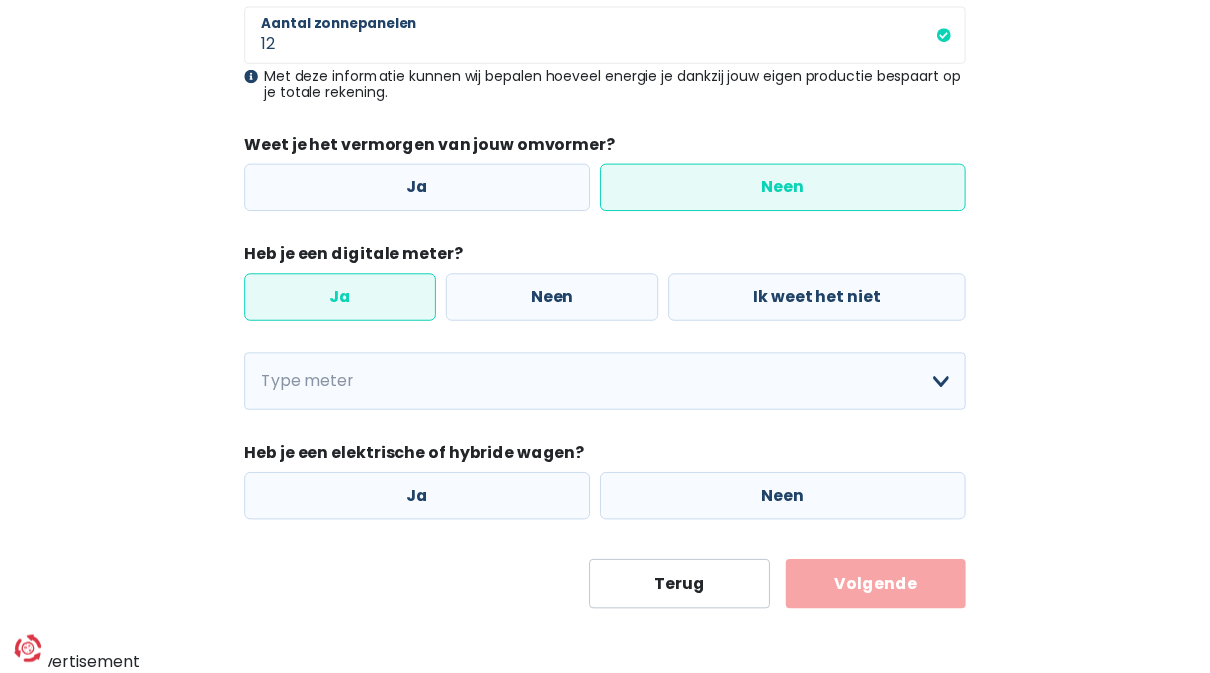 scroll, scrollTop: 471, scrollLeft: 0, axis: vertical 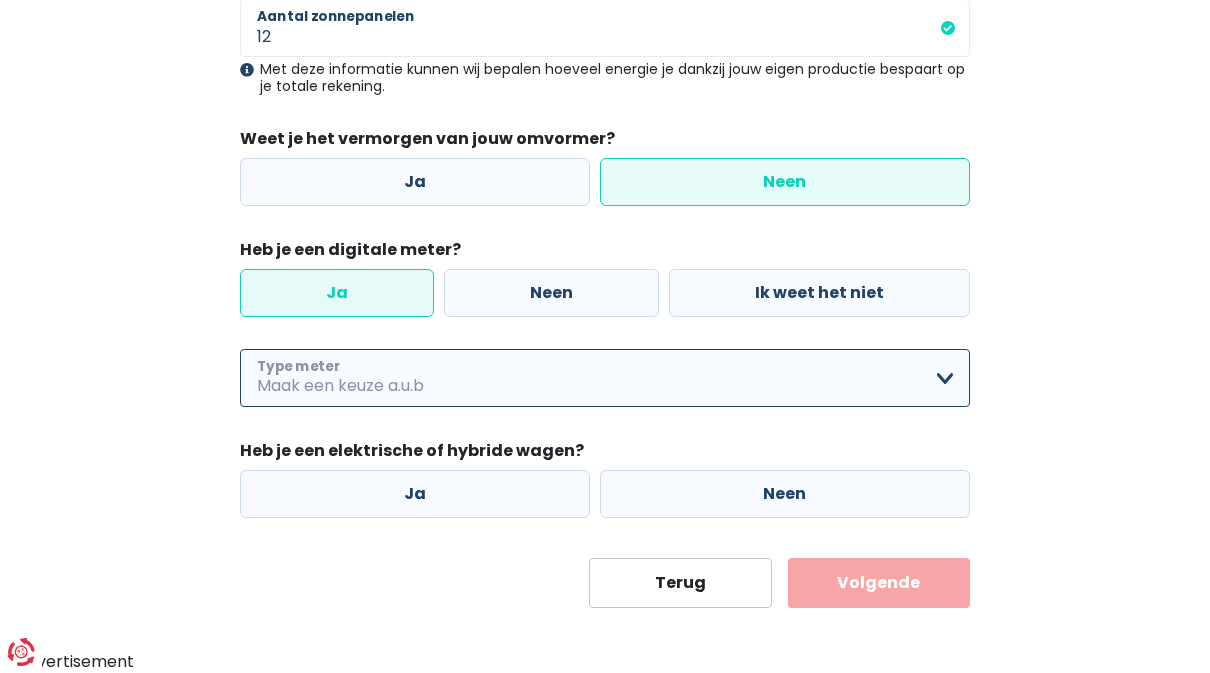 click on "Enkelvoudig Tweevoudig Enkelvoudig + uitsluitend nachttarief Tweevoudig + uitsluitend nachttarief Ik weet het niet
Maak een keuze a.u.b" at bounding box center [605, 378] 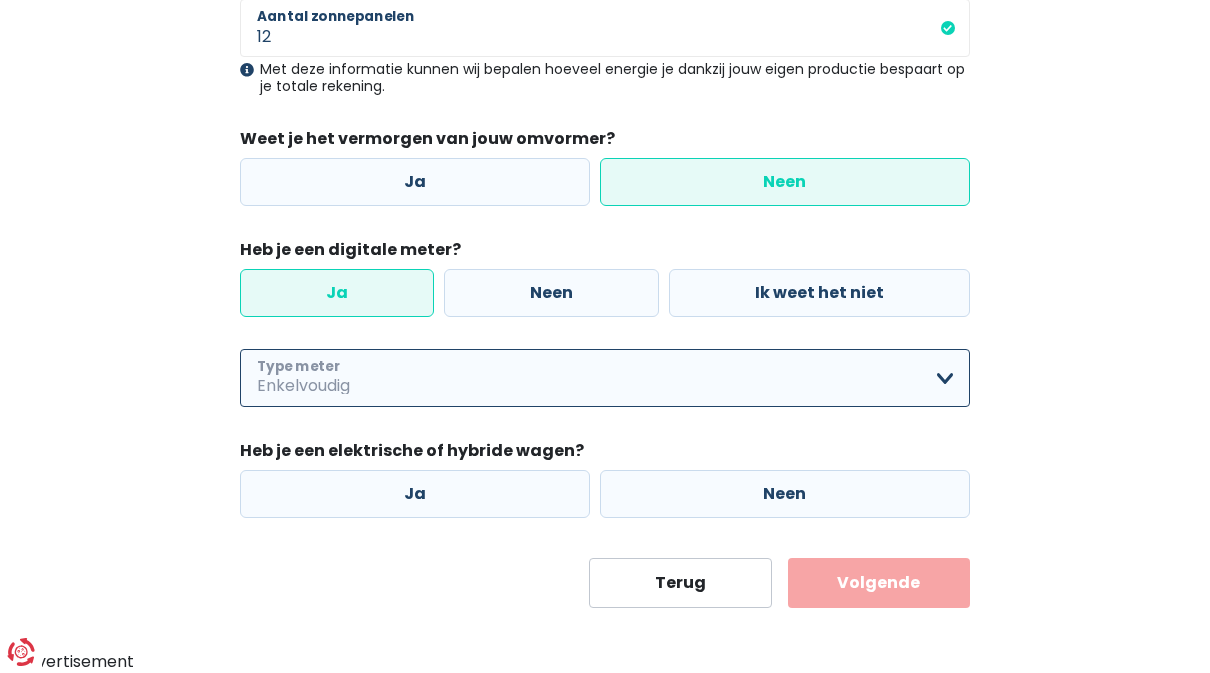 select on "day_single_rate" 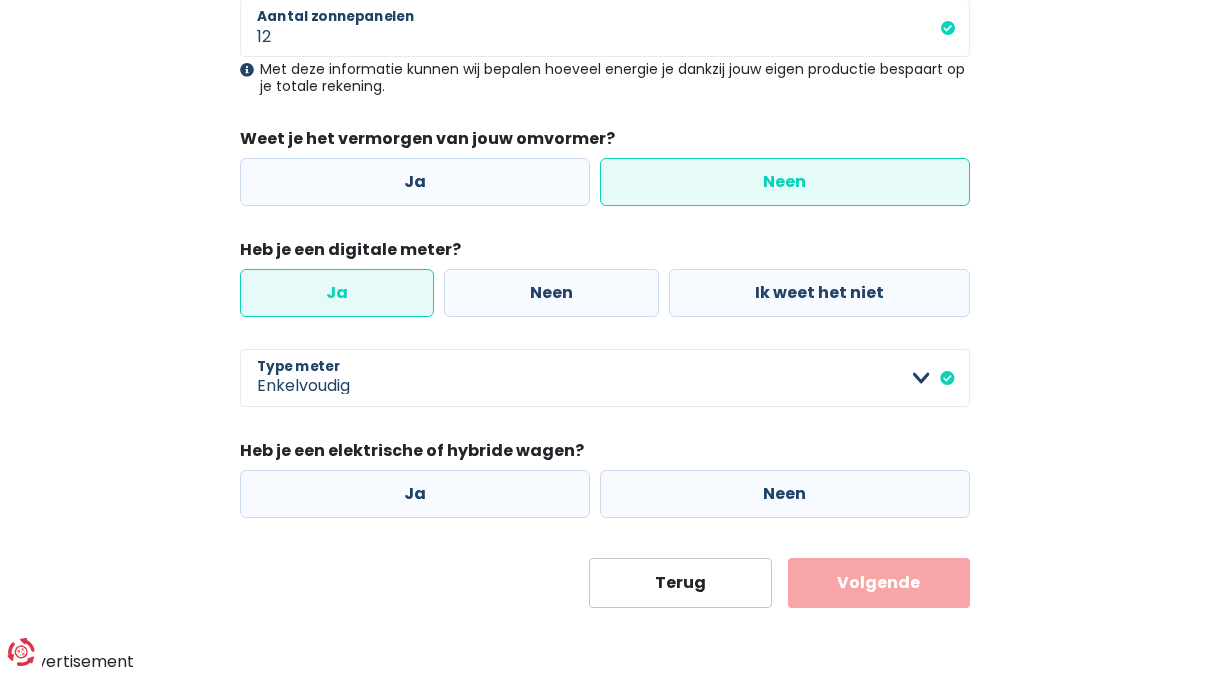 click on "Neen" at bounding box center (785, 494) 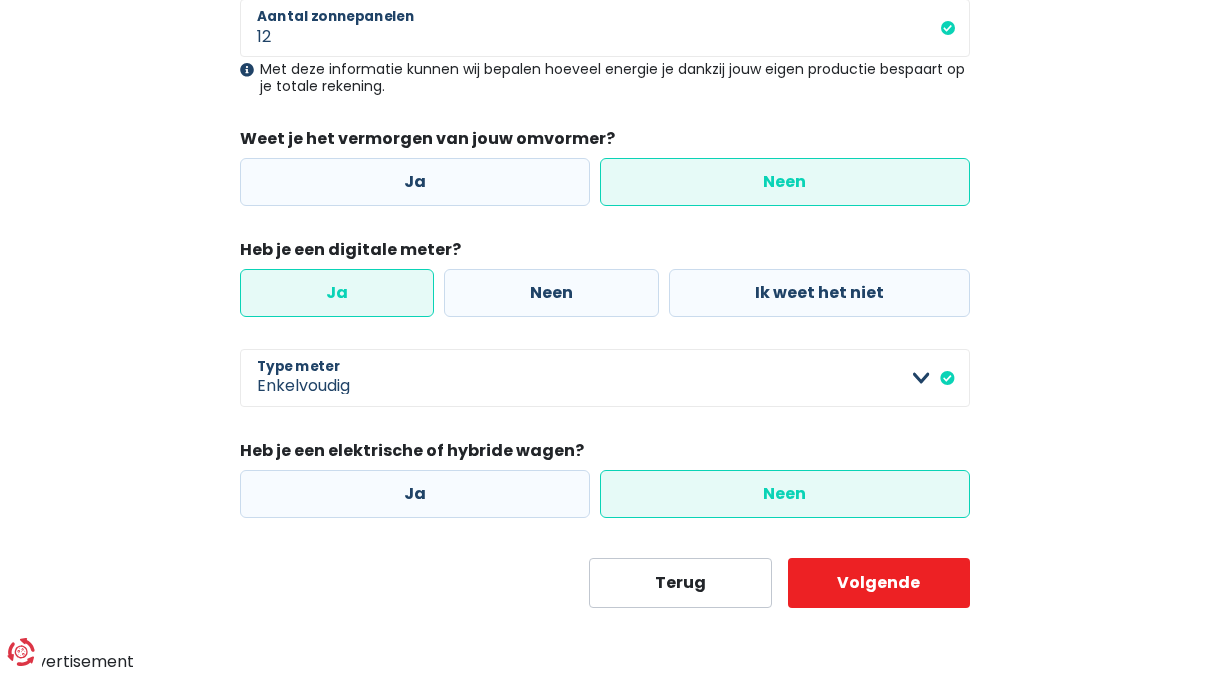 click on "Volgende" at bounding box center (879, 583) 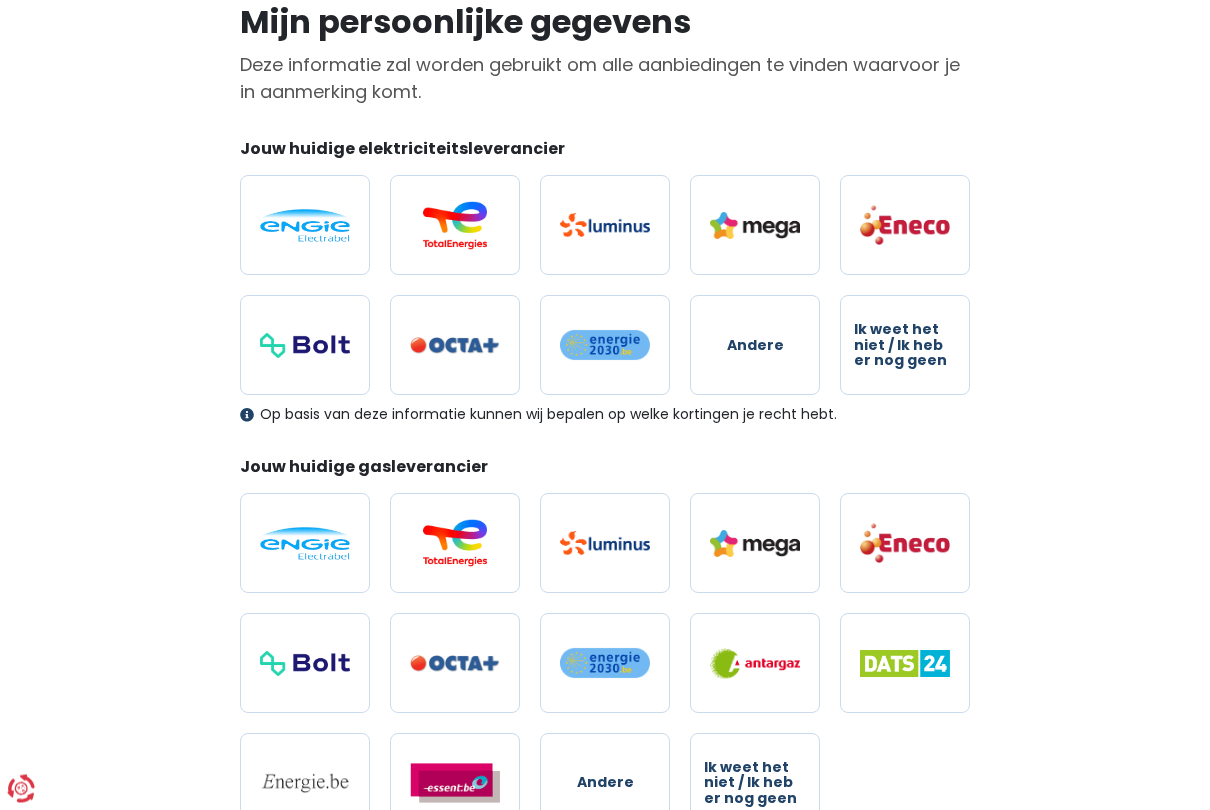 scroll, scrollTop: 162, scrollLeft: 0, axis: vertical 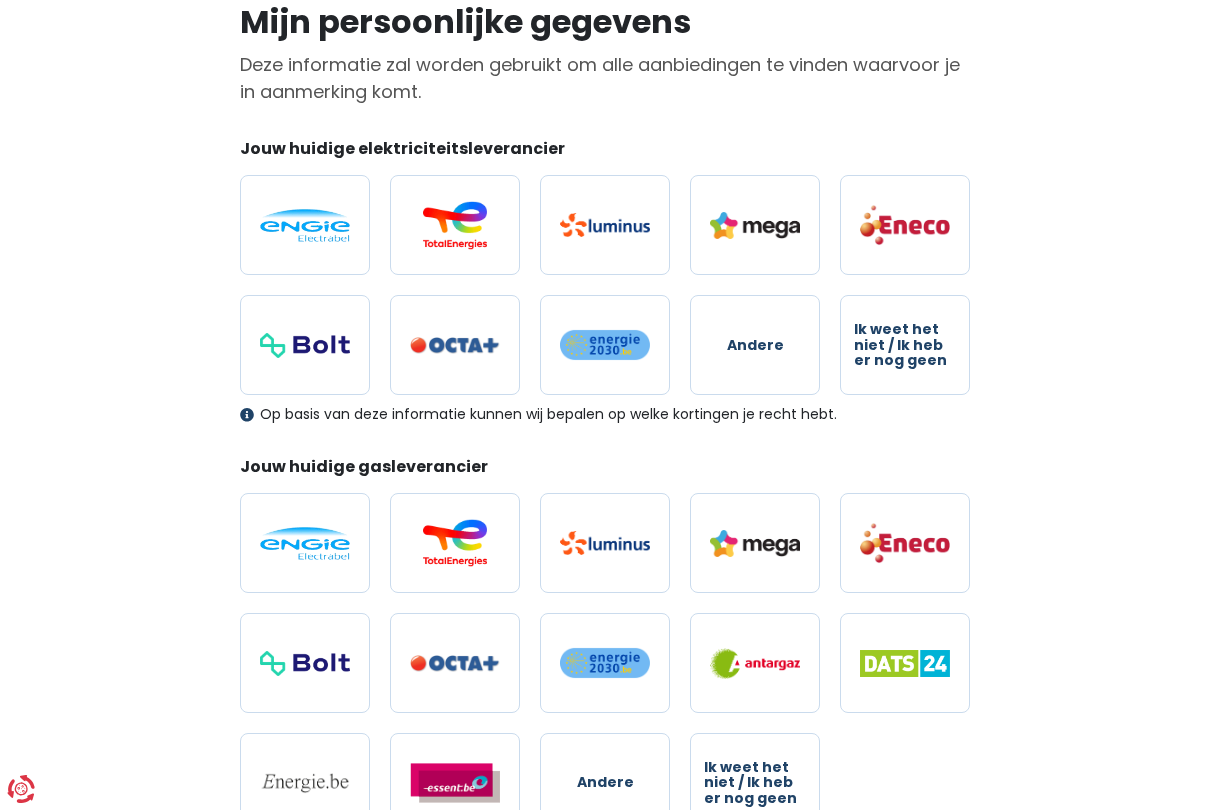 click at bounding box center [305, 225] 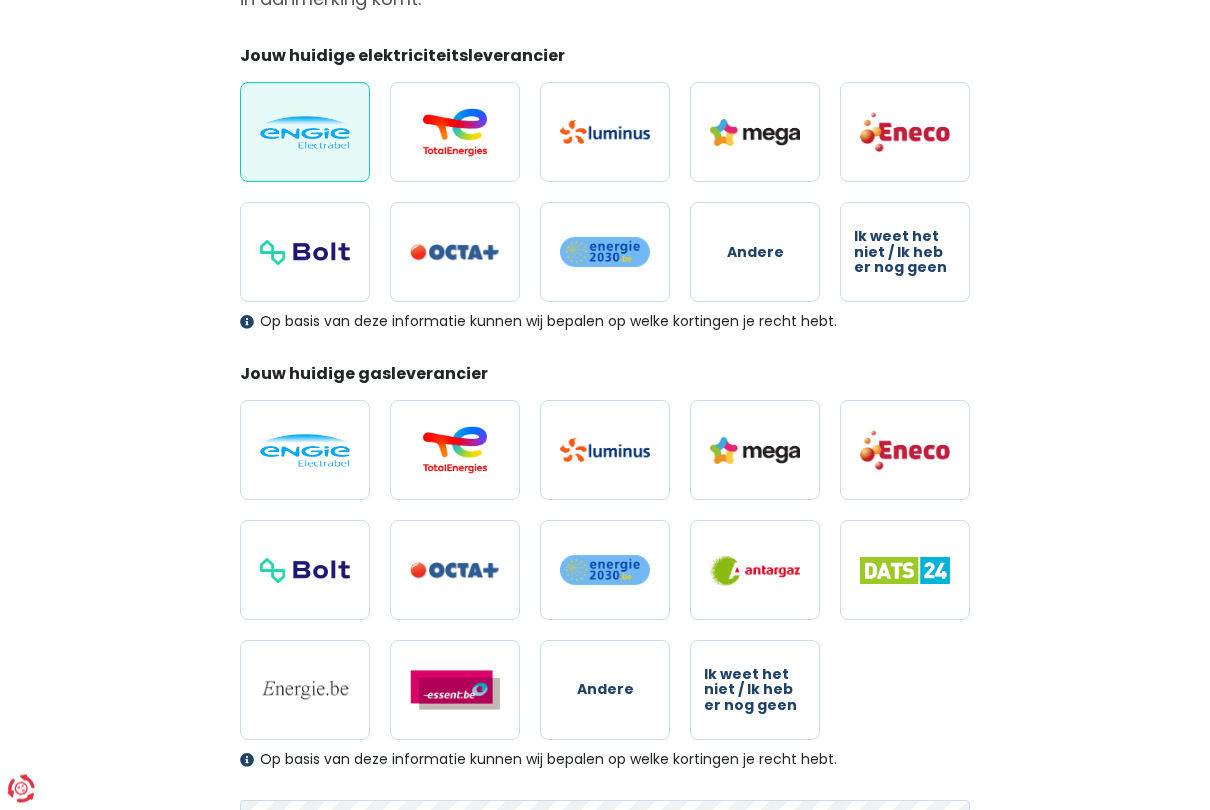 scroll, scrollTop: 255, scrollLeft: 0, axis: vertical 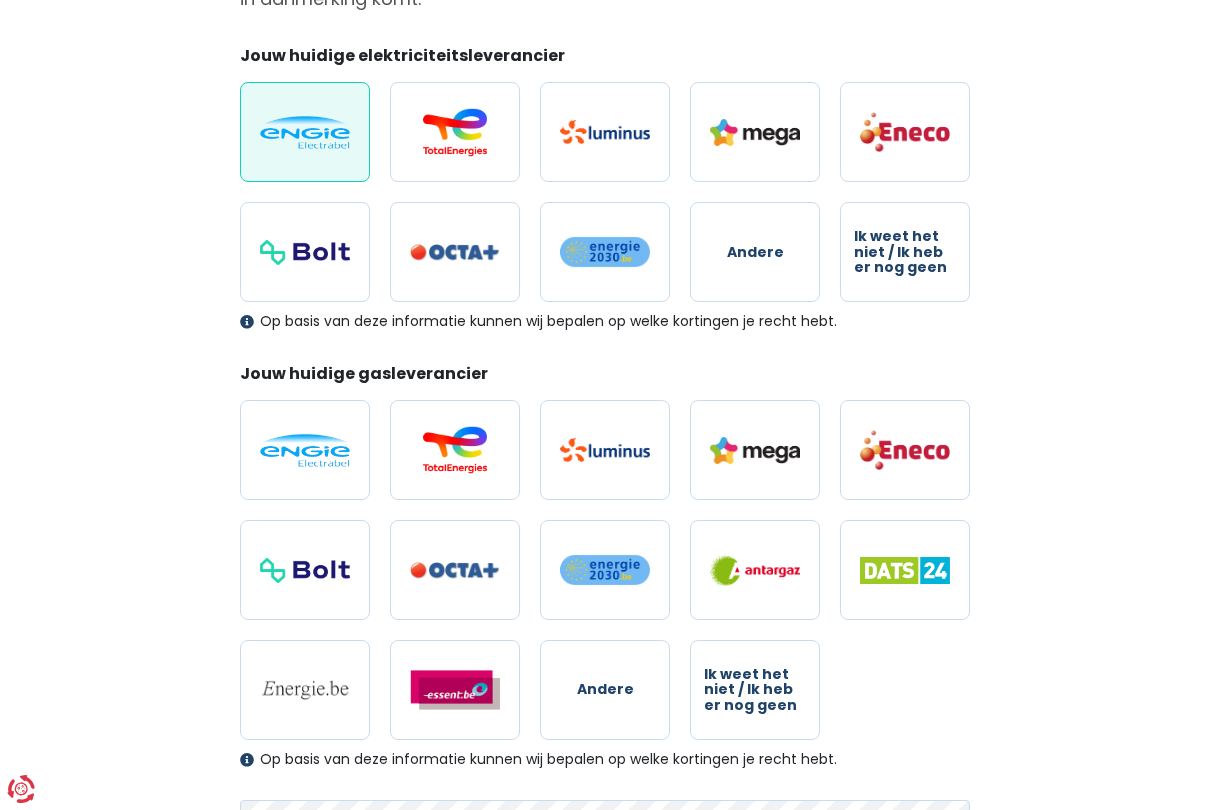 click at bounding box center (305, 450) 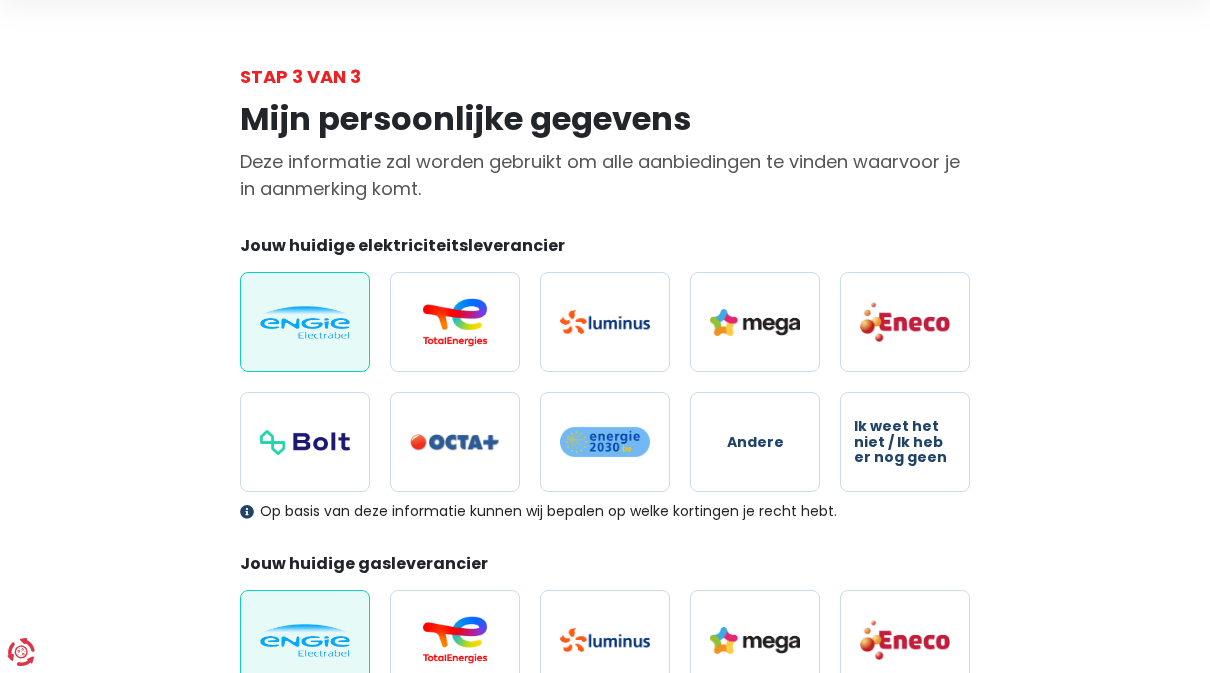 scroll, scrollTop: 0, scrollLeft: 0, axis: both 